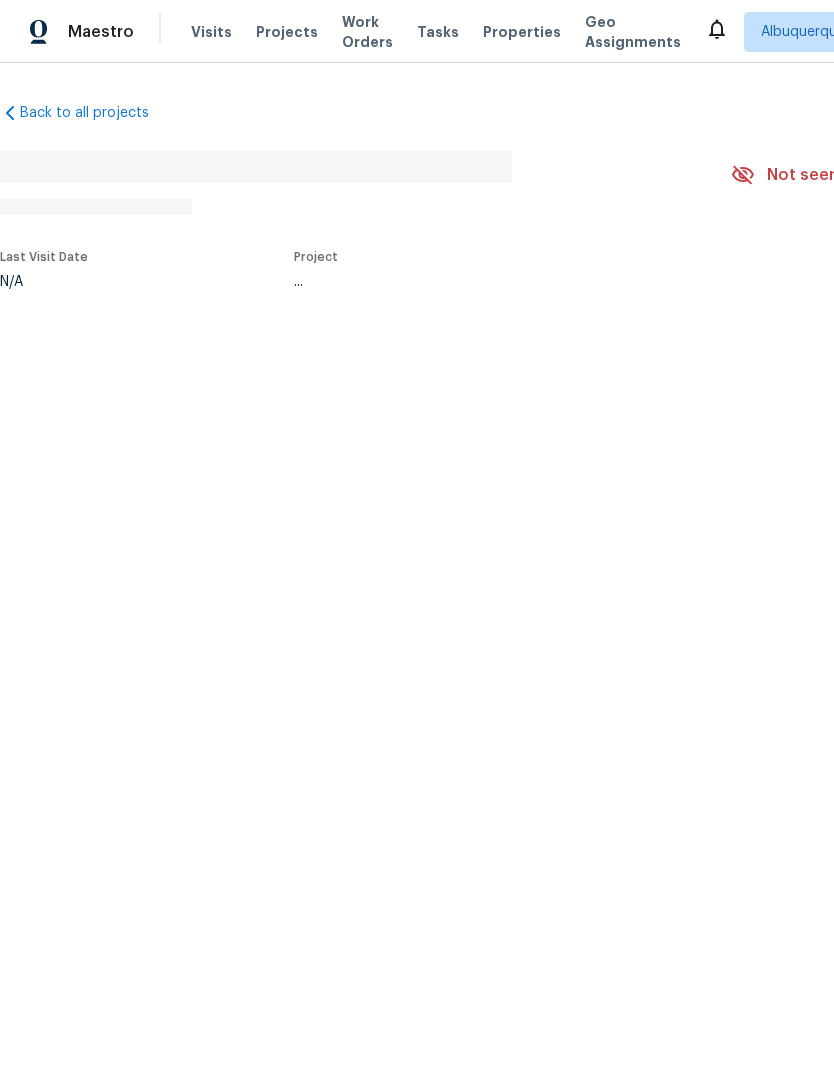 scroll, scrollTop: 0, scrollLeft: 0, axis: both 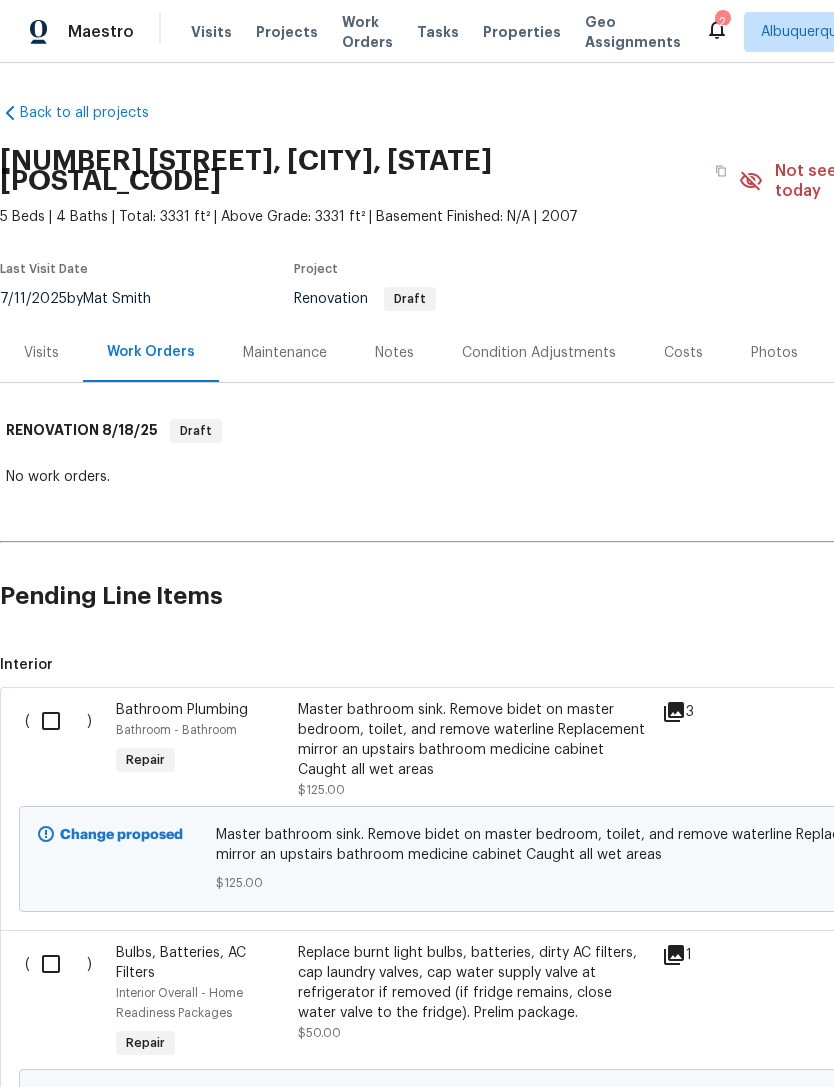 click at bounding box center [58, 721] 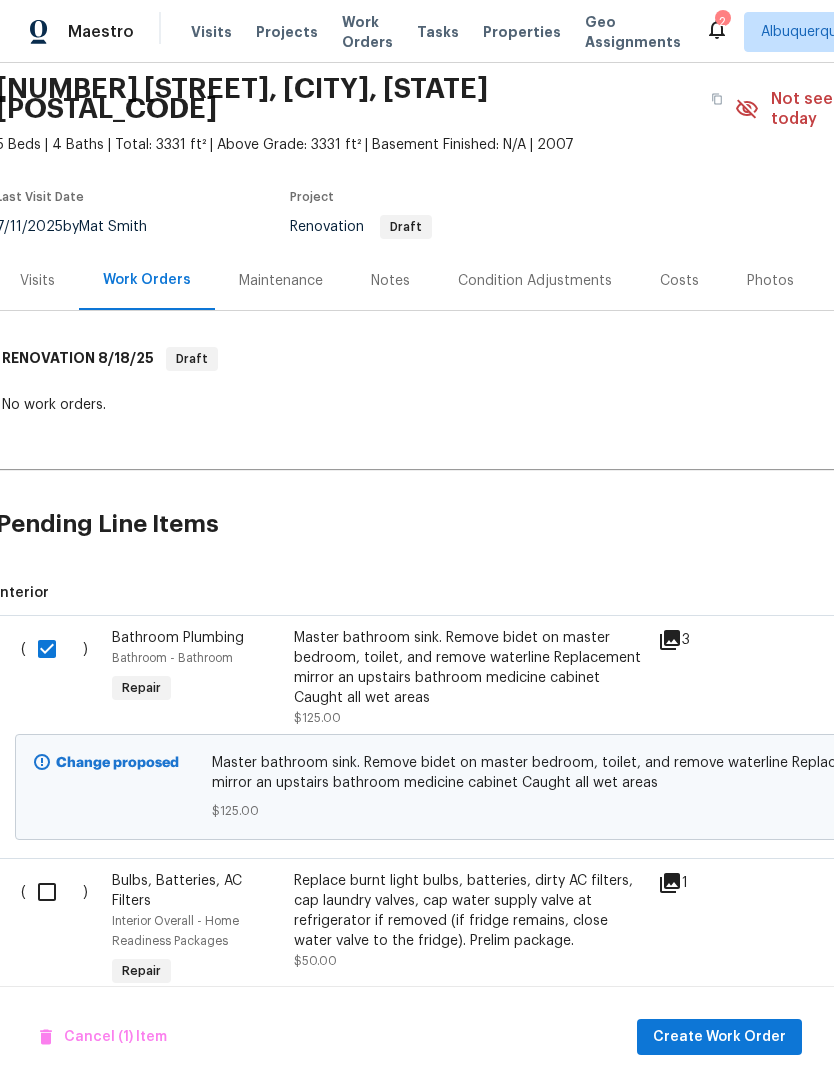 click at bounding box center [54, 649] 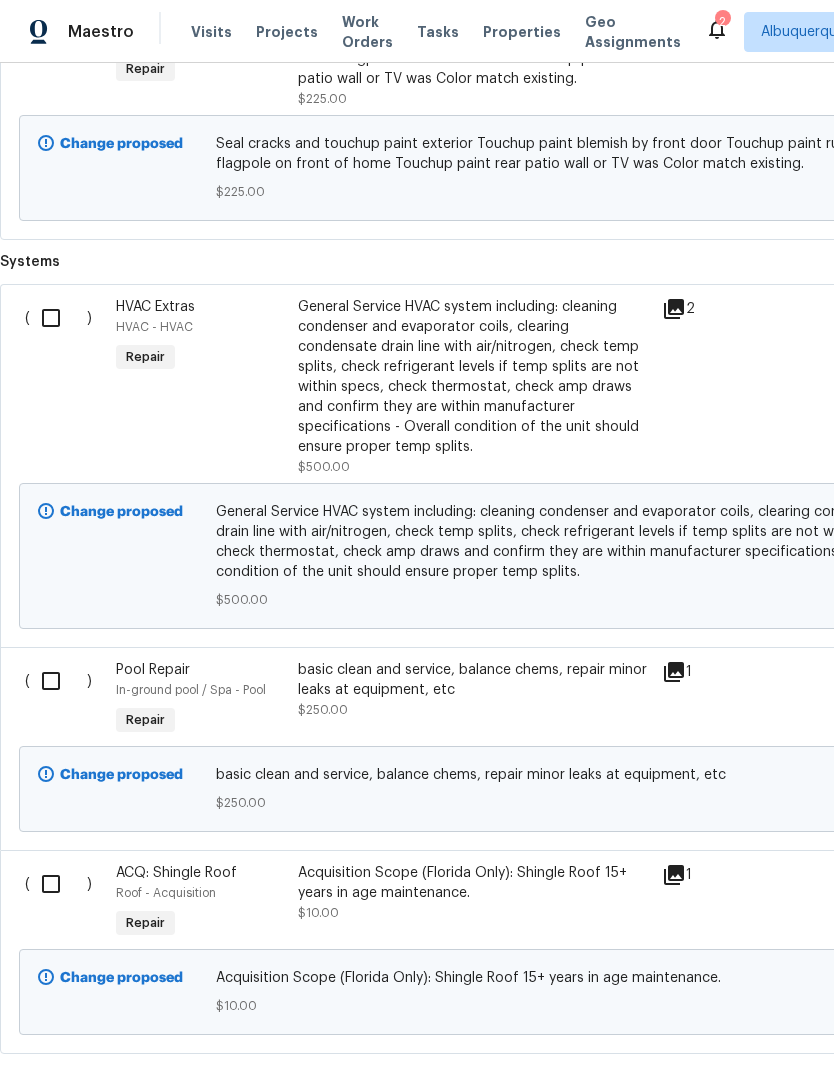 scroll, scrollTop: 4111, scrollLeft: 0, axis: vertical 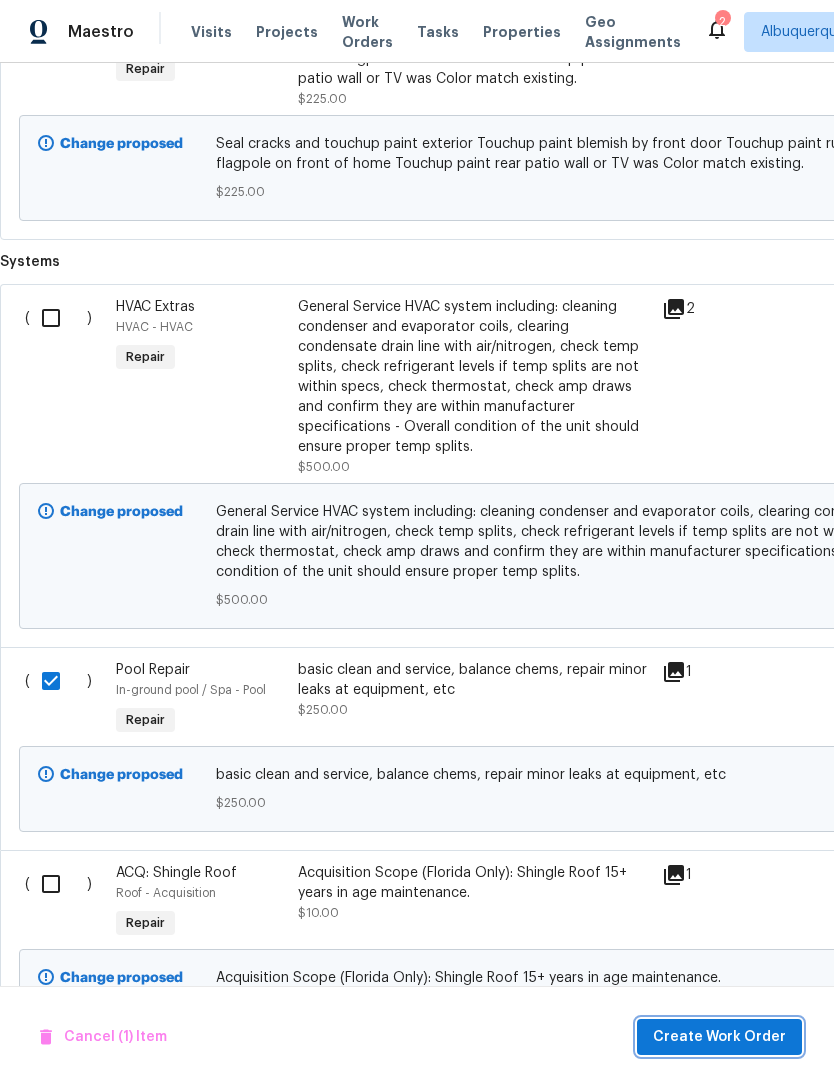 click on "Create Work Order" at bounding box center (719, 1037) 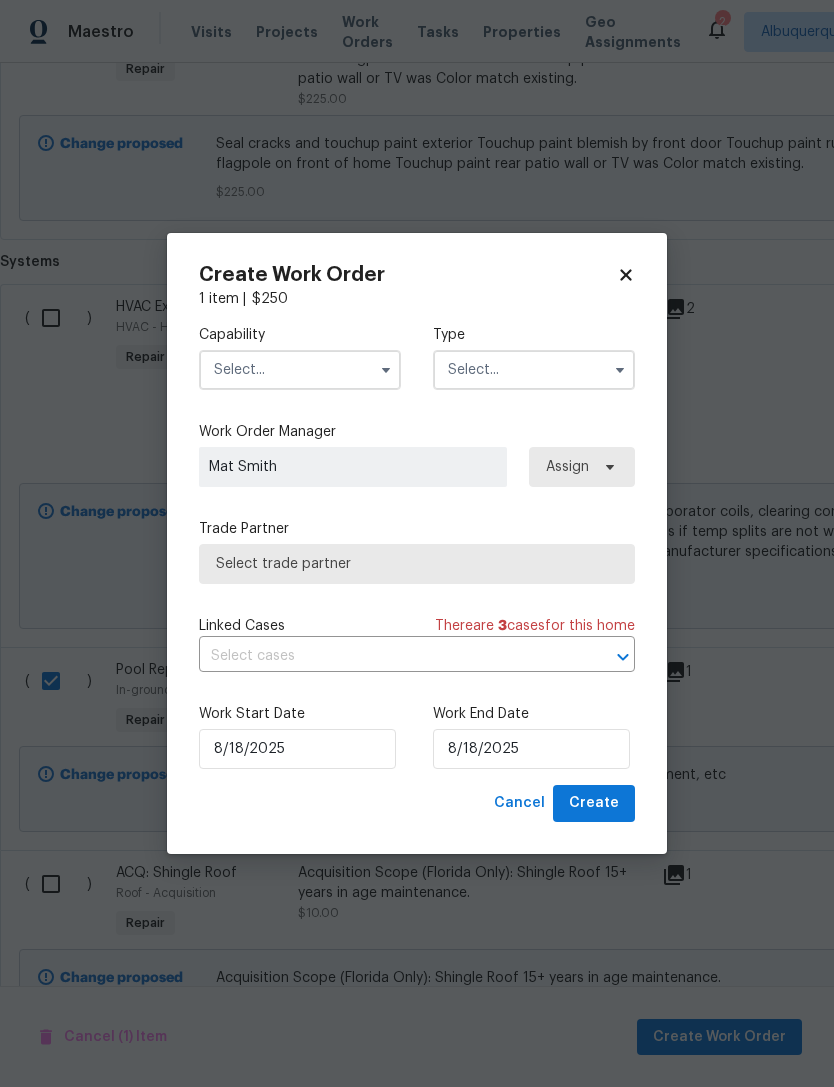 click at bounding box center (300, 370) 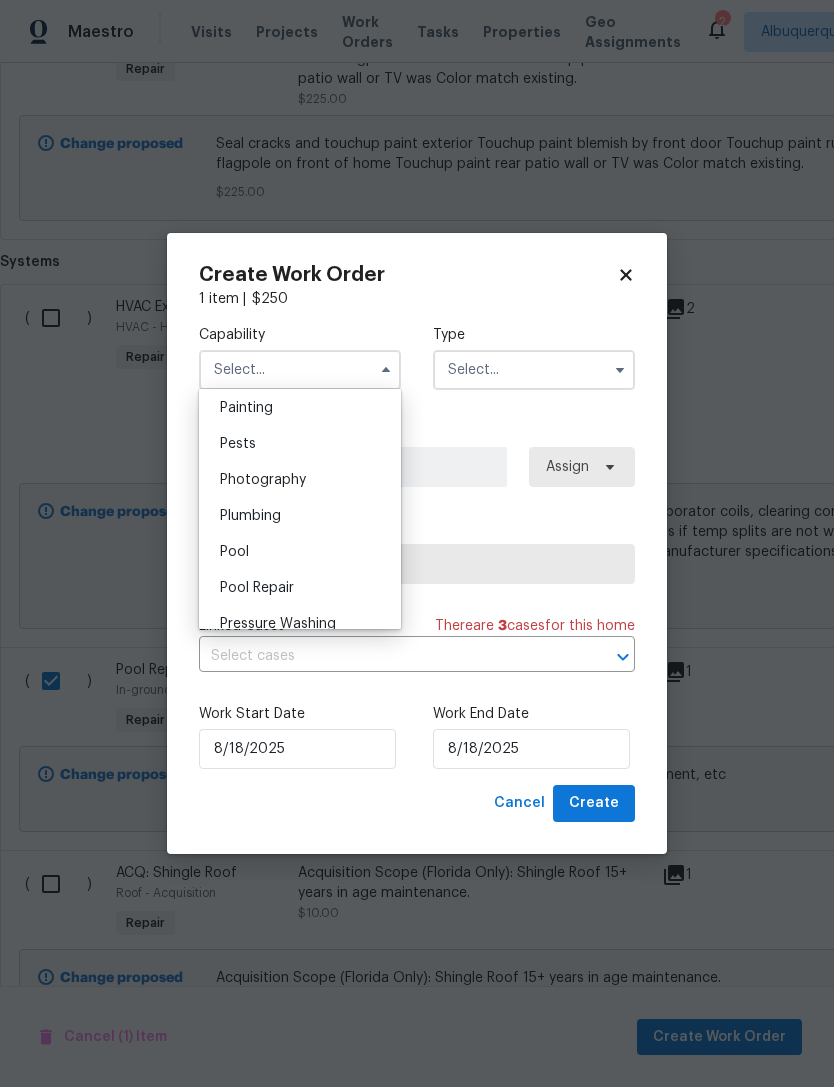 scroll, scrollTop: 1706, scrollLeft: 0, axis: vertical 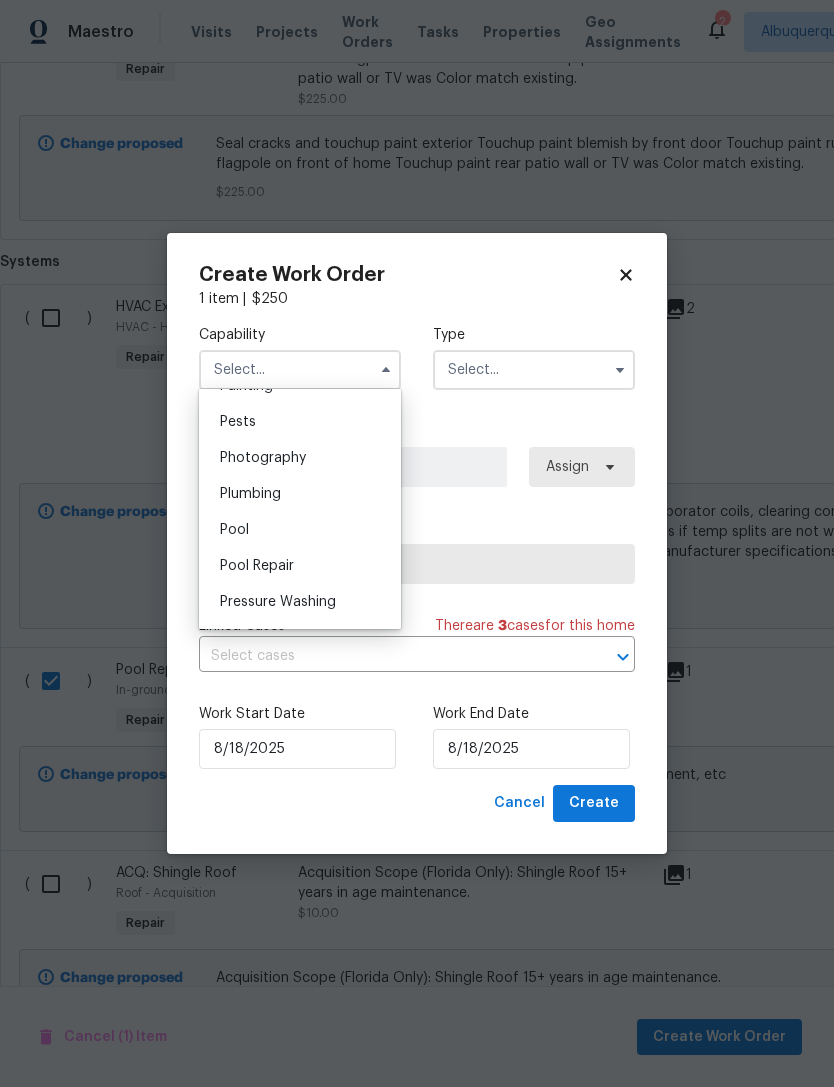 click on "Pool" at bounding box center [300, 530] 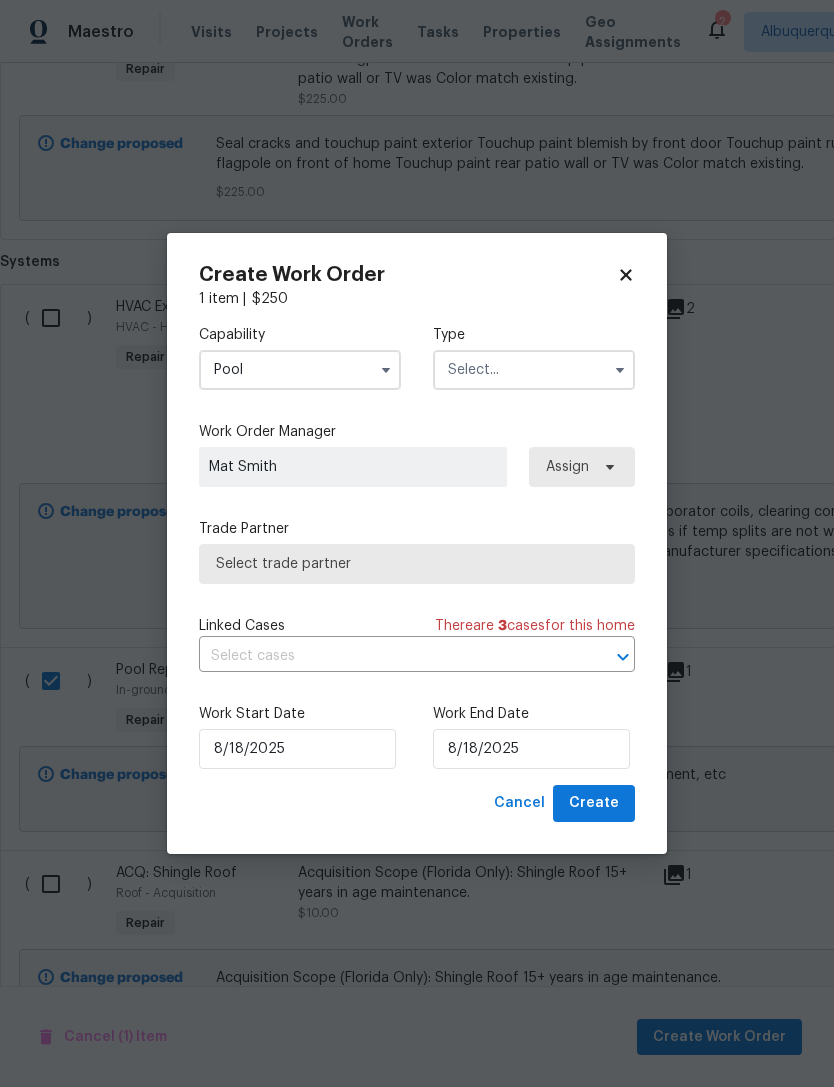 click at bounding box center [534, 370] 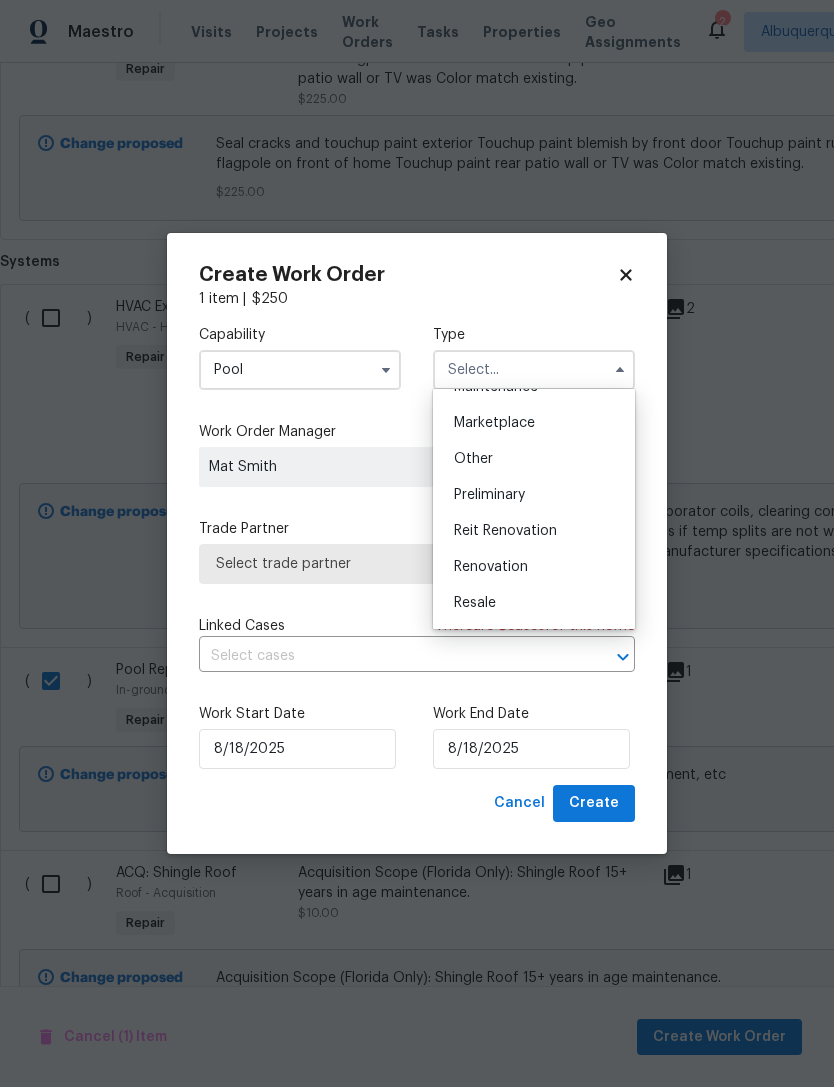 scroll, scrollTop: 348, scrollLeft: 0, axis: vertical 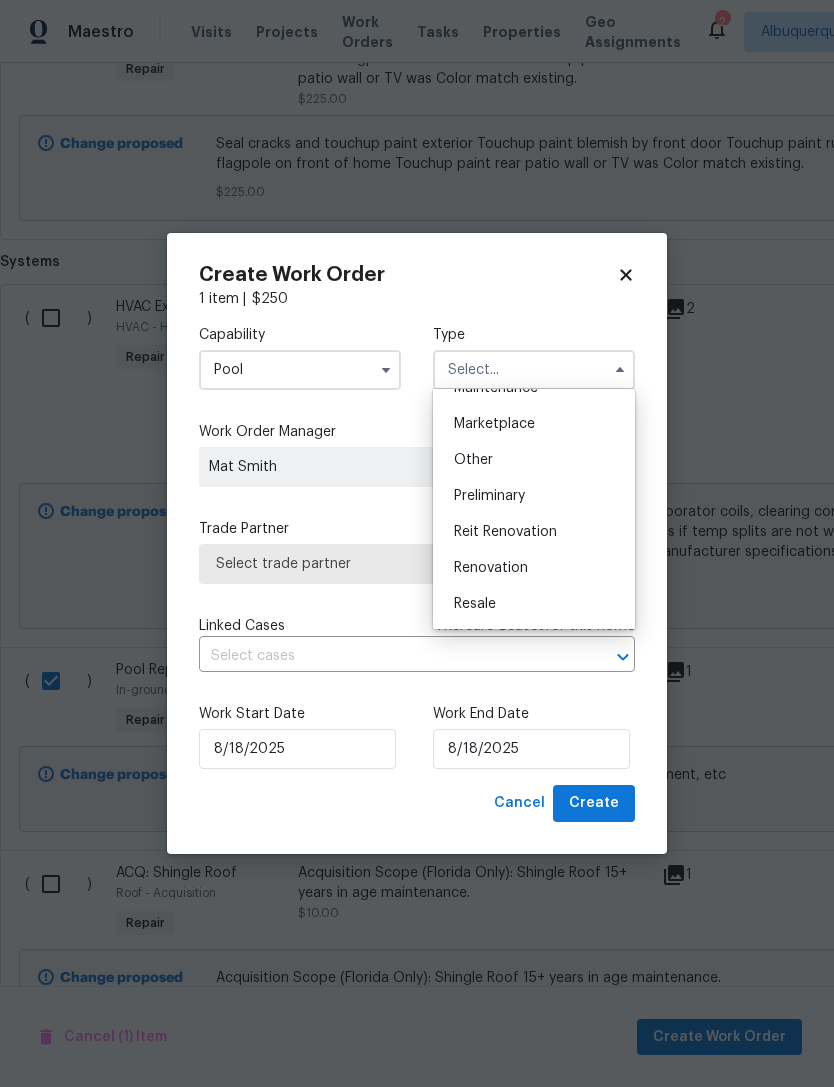click on "Renovation" at bounding box center [534, 568] 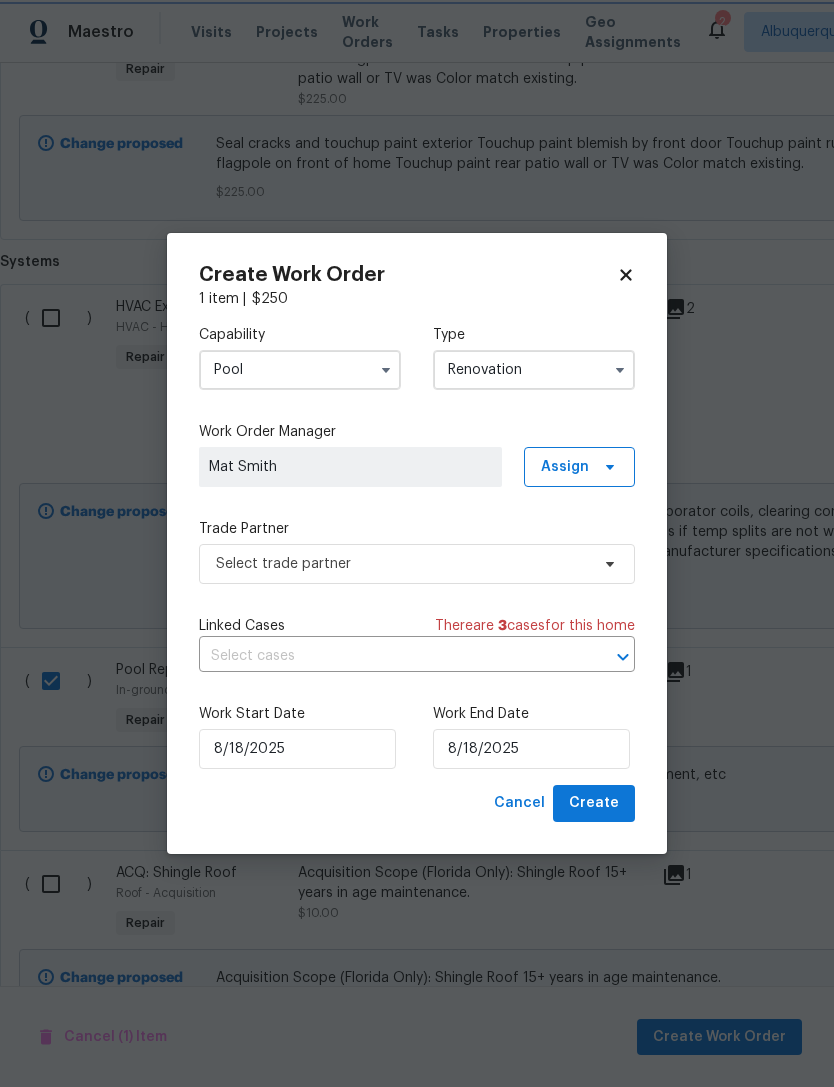 scroll, scrollTop: 0, scrollLeft: 0, axis: both 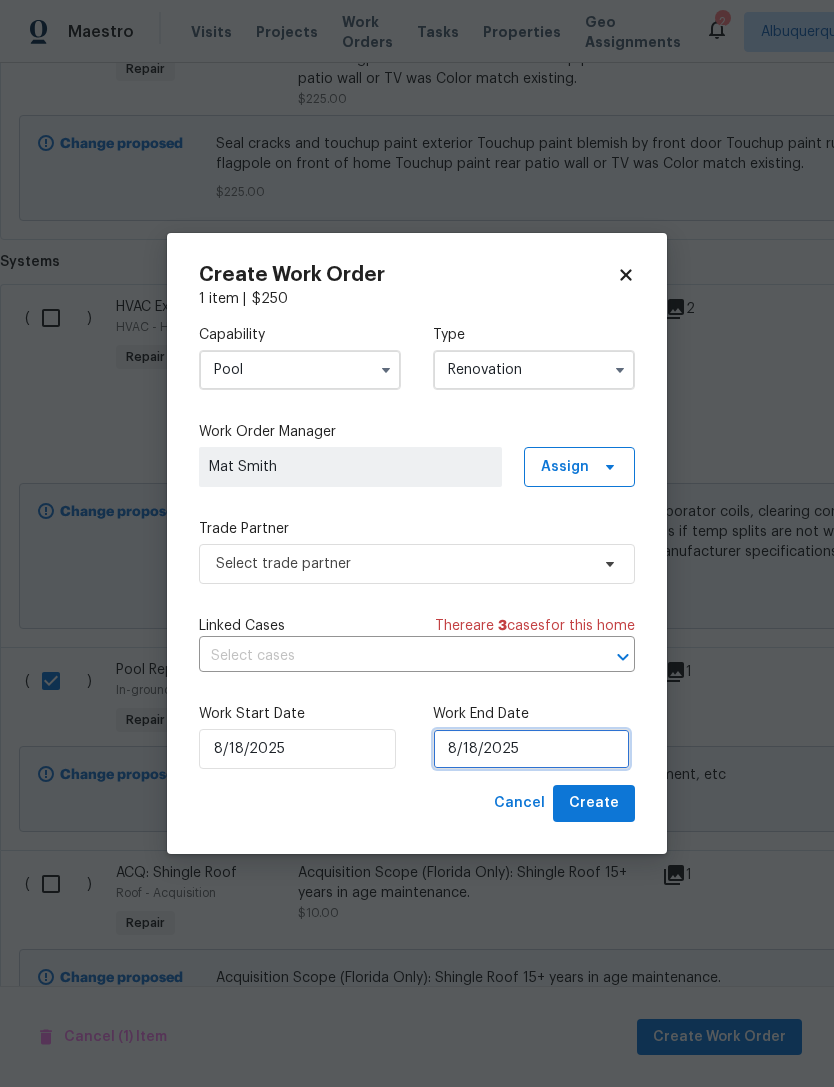 click on "8/18/2025" at bounding box center (531, 749) 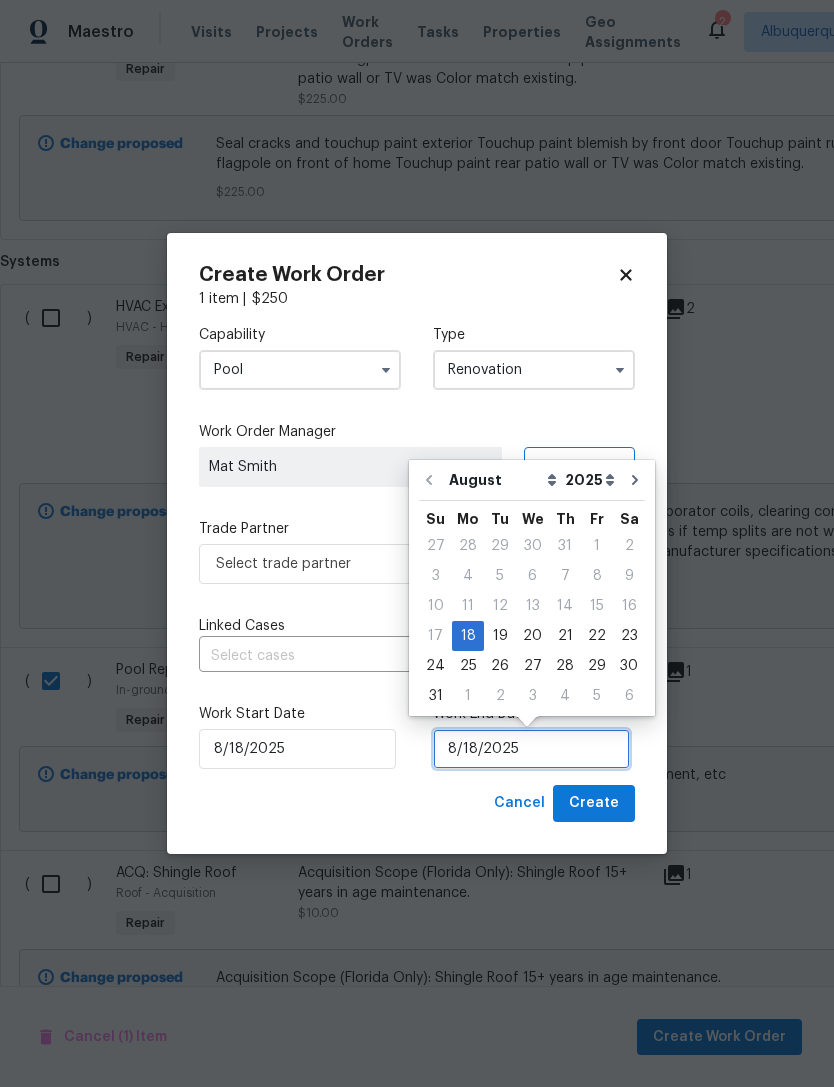 scroll, scrollTop: 37, scrollLeft: 0, axis: vertical 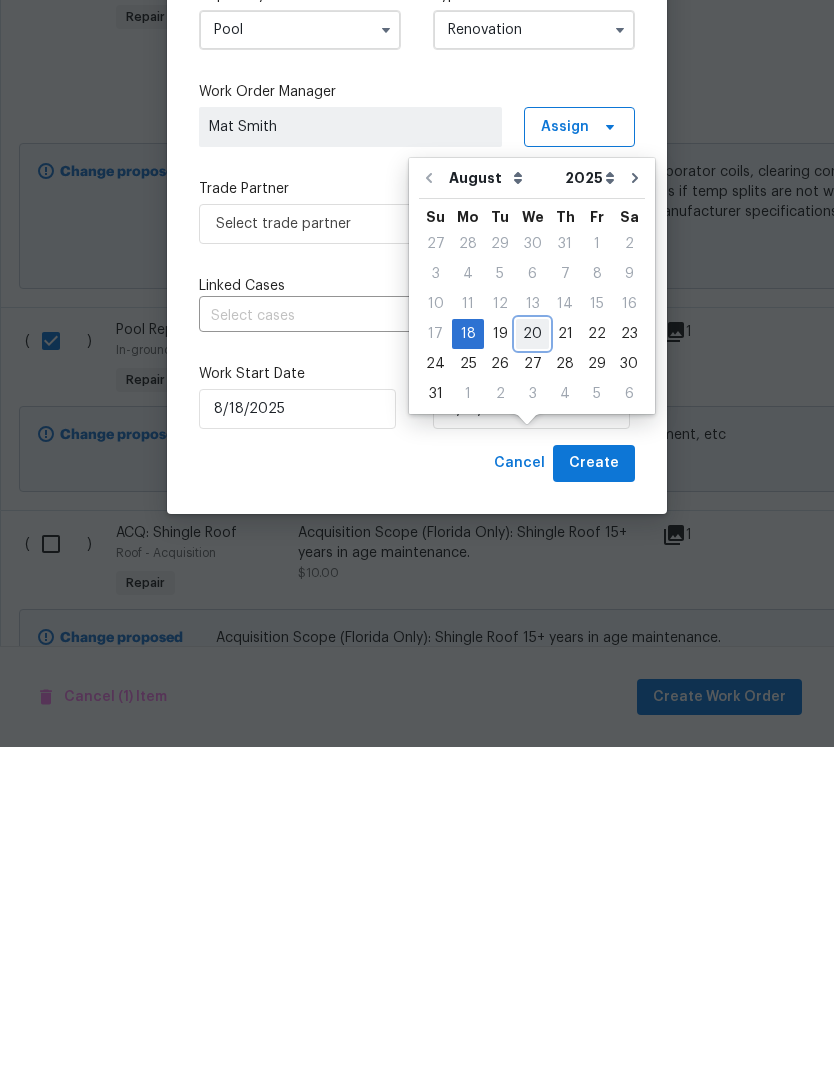 click on "20" at bounding box center [532, 674] 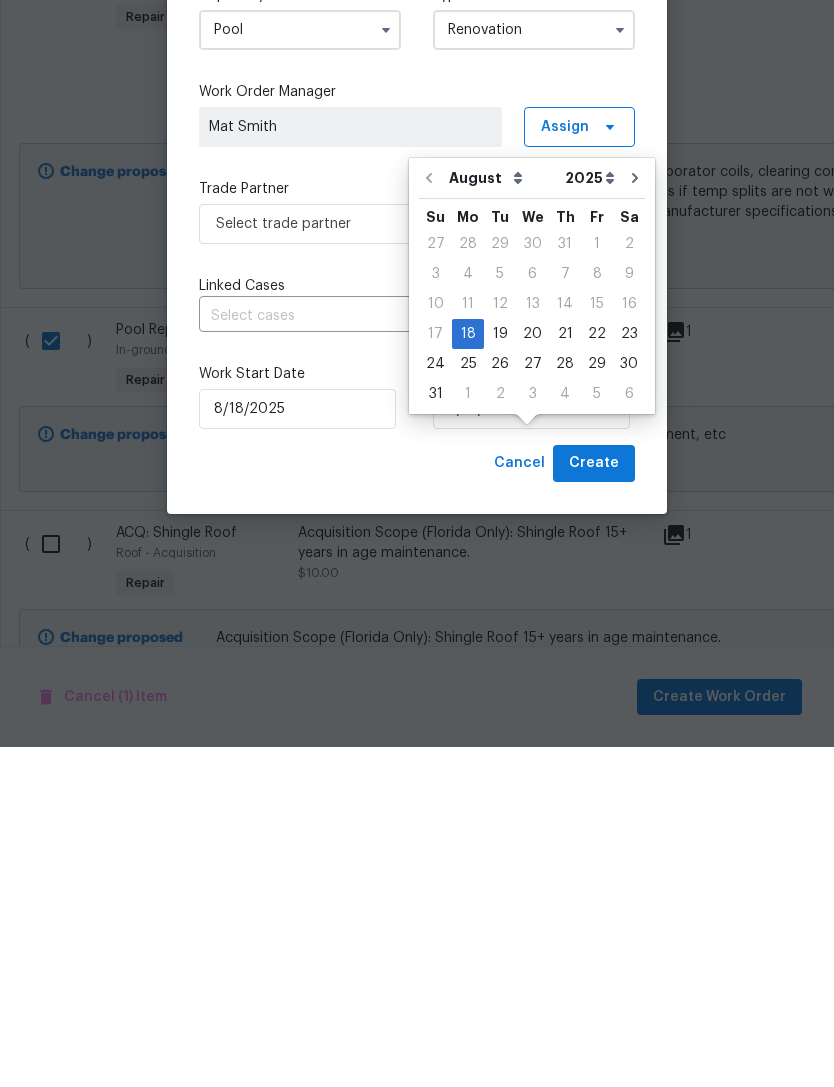 type on "8/20/2025" 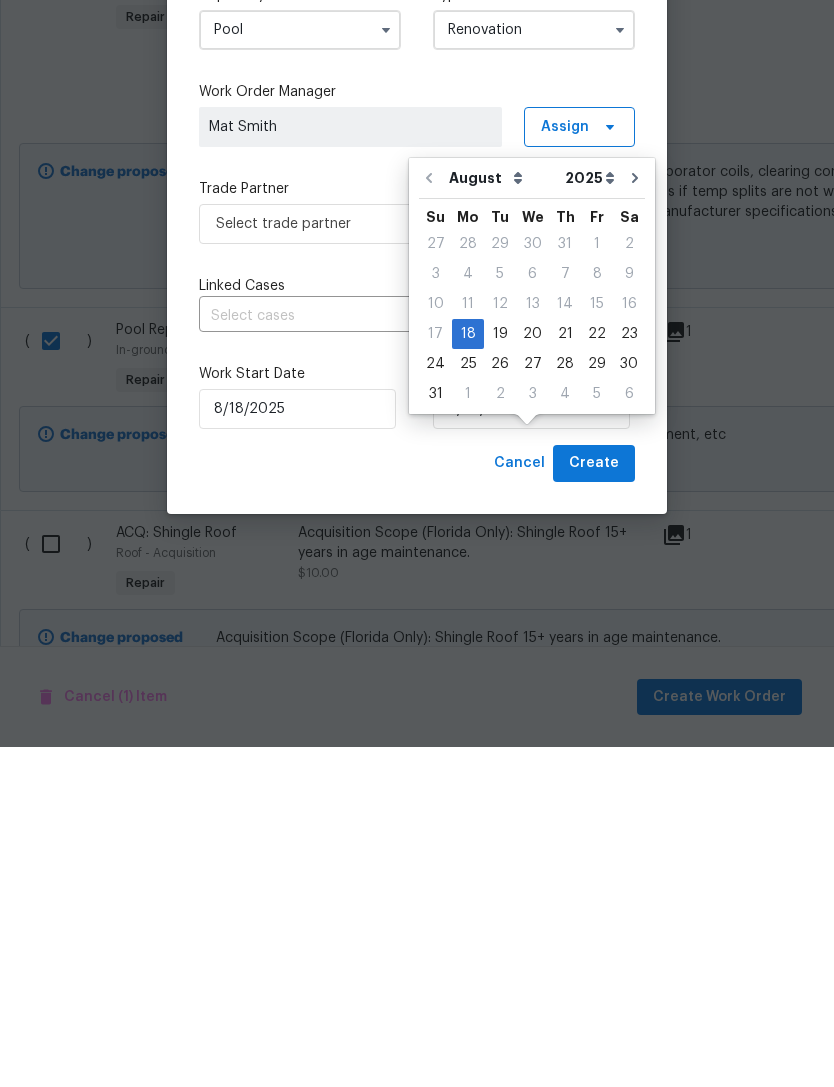 scroll, scrollTop: 64, scrollLeft: 0, axis: vertical 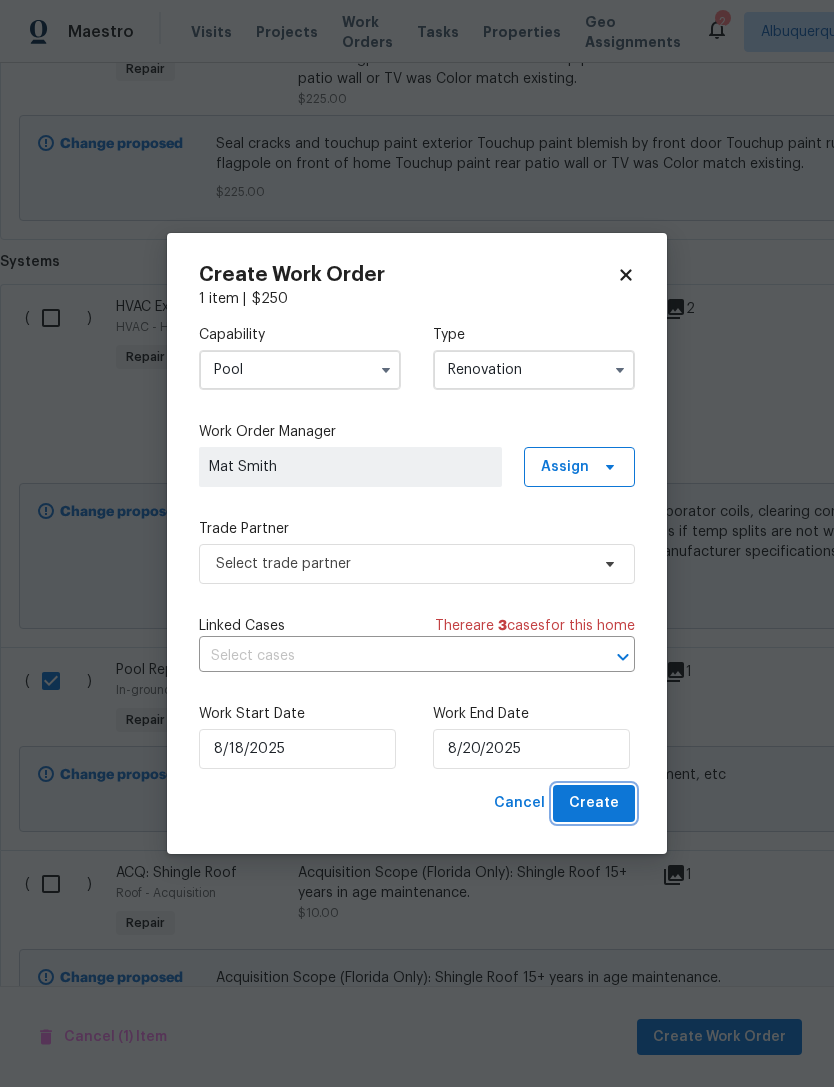 click on "Create" at bounding box center (594, 803) 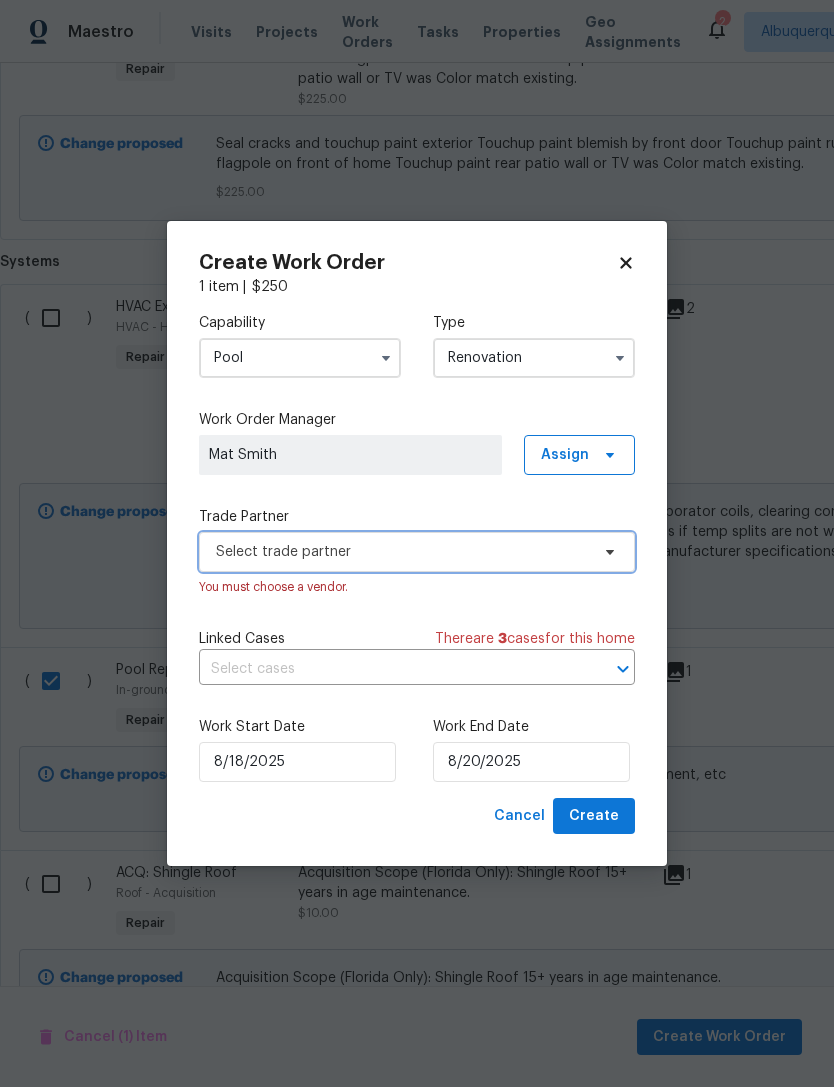click on "Select trade partner" at bounding box center [402, 552] 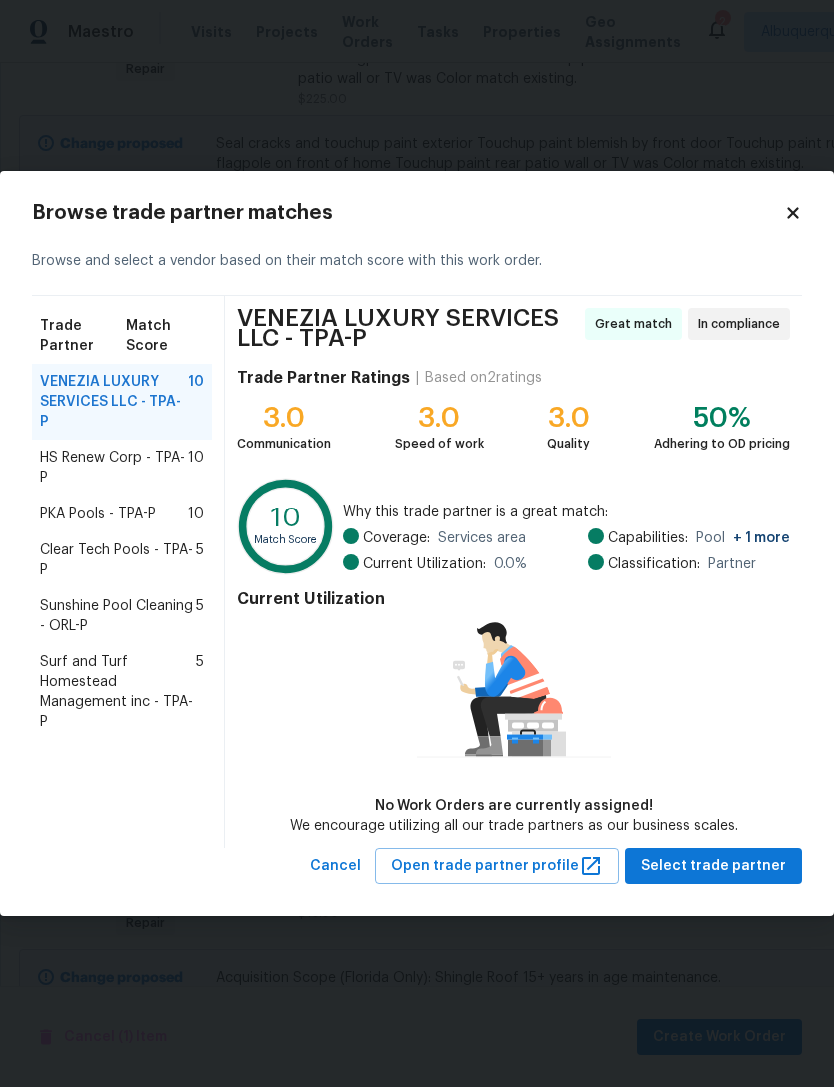 click on "PKA Pools - TPA-P" at bounding box center (98, 514) 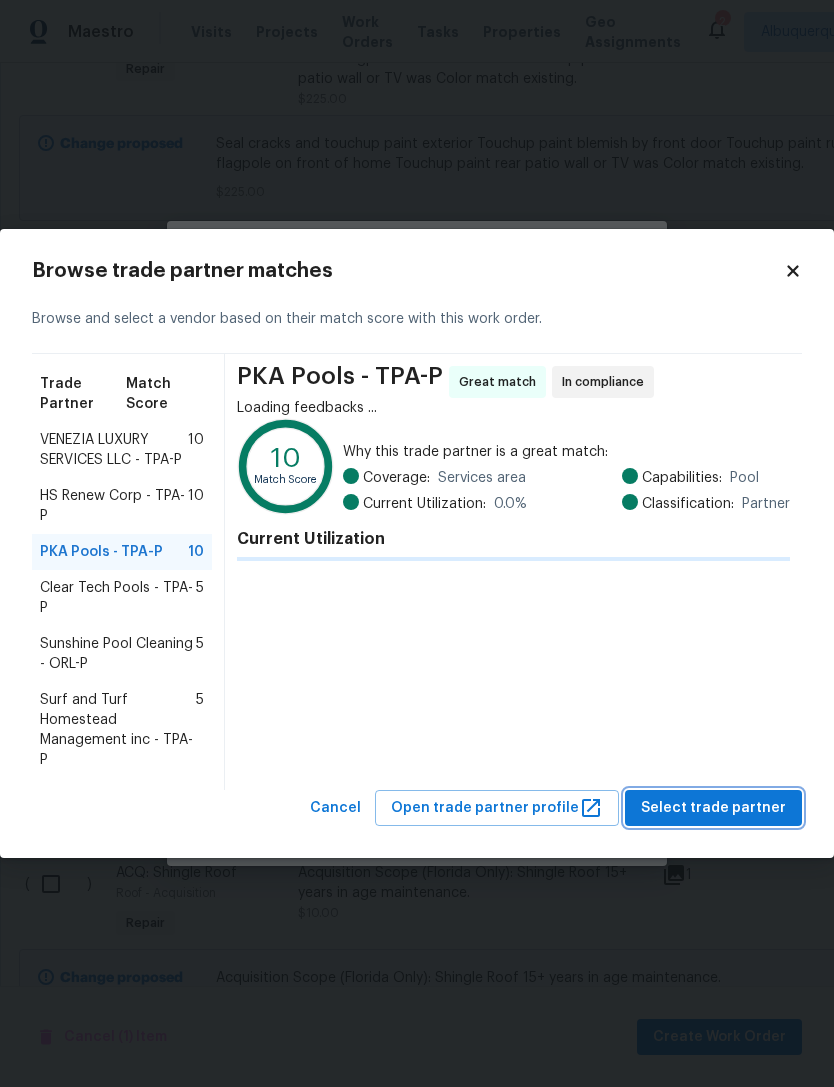 click on "Select trade partner" at bounding box center (713, 808) 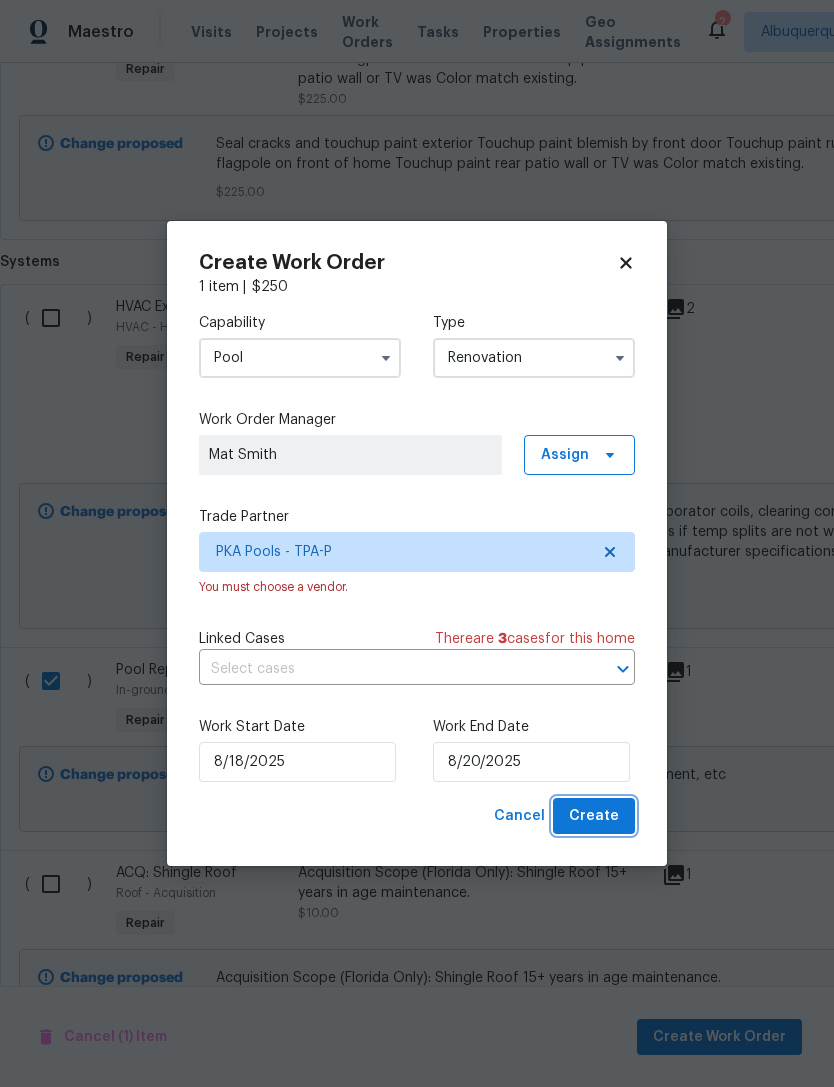 click on "Create" at bounding box center (594, 816) 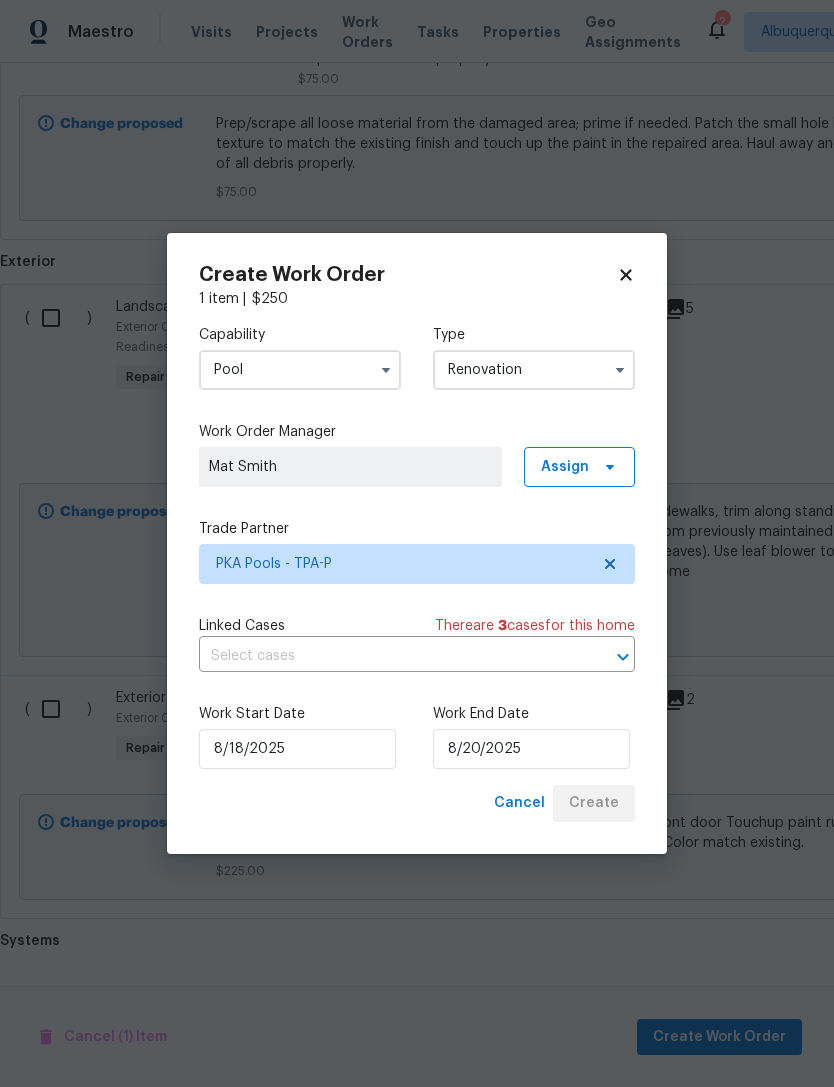 scroll, scrollTop: 3393, scrollLeft: 0, axis: vertical 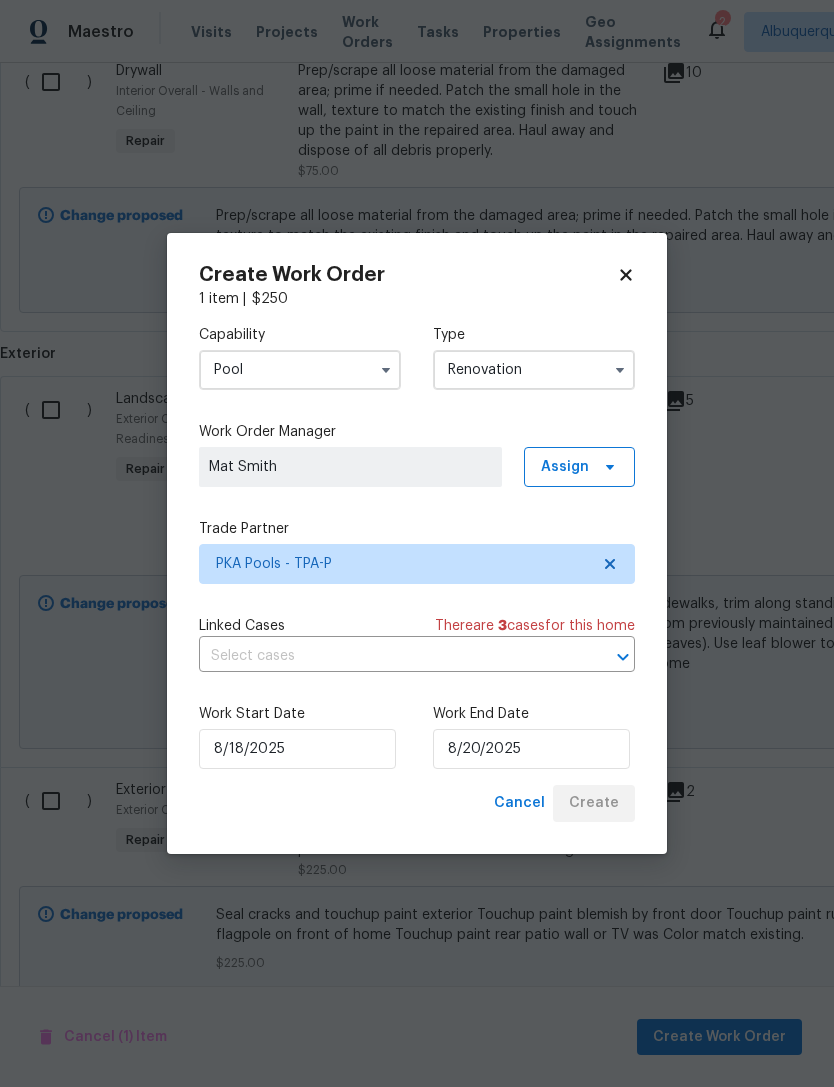 click on "Cancel Create" at bounding box center [560, 803] 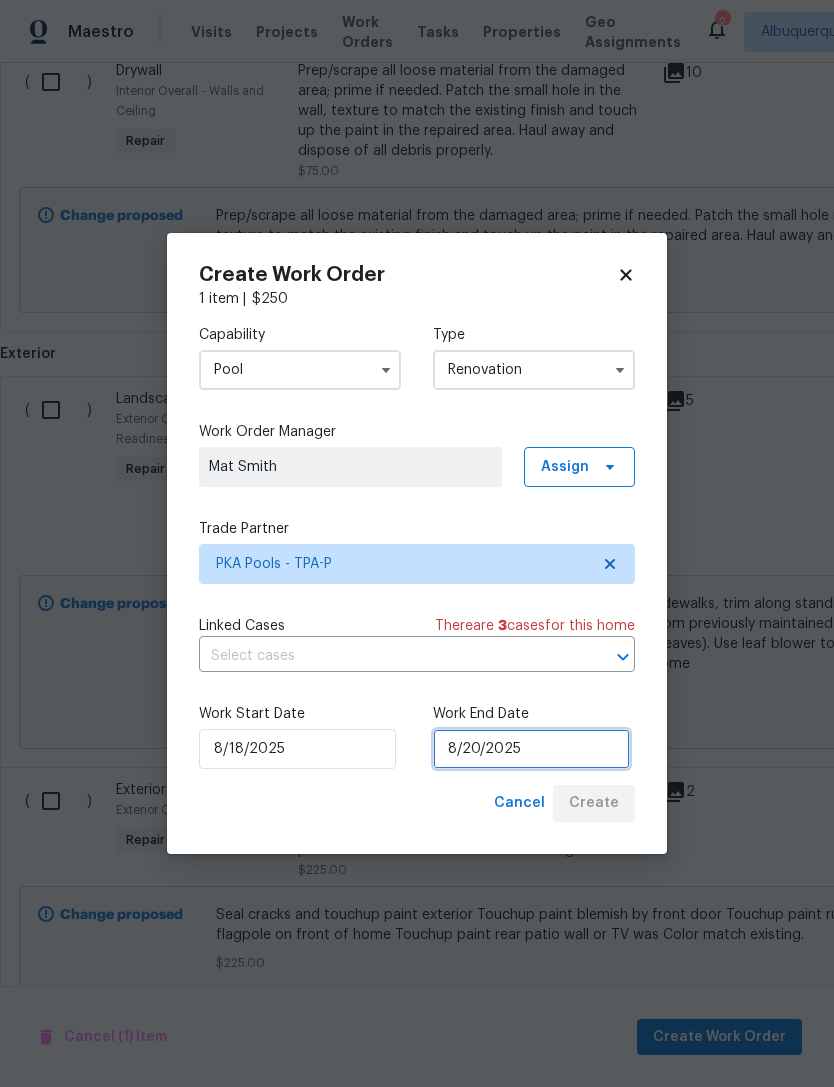 click on "8/20/2025" at bounding box center (531, 749) 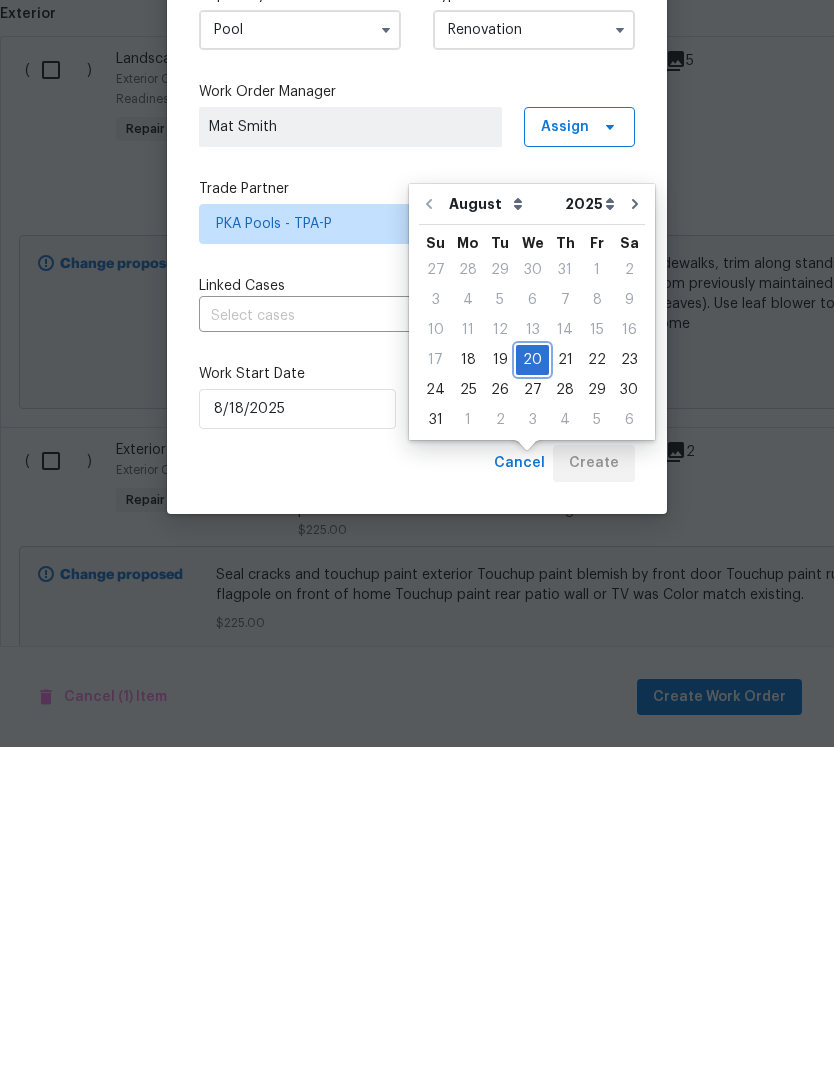 click on "20" at bounding box center [532, 700] 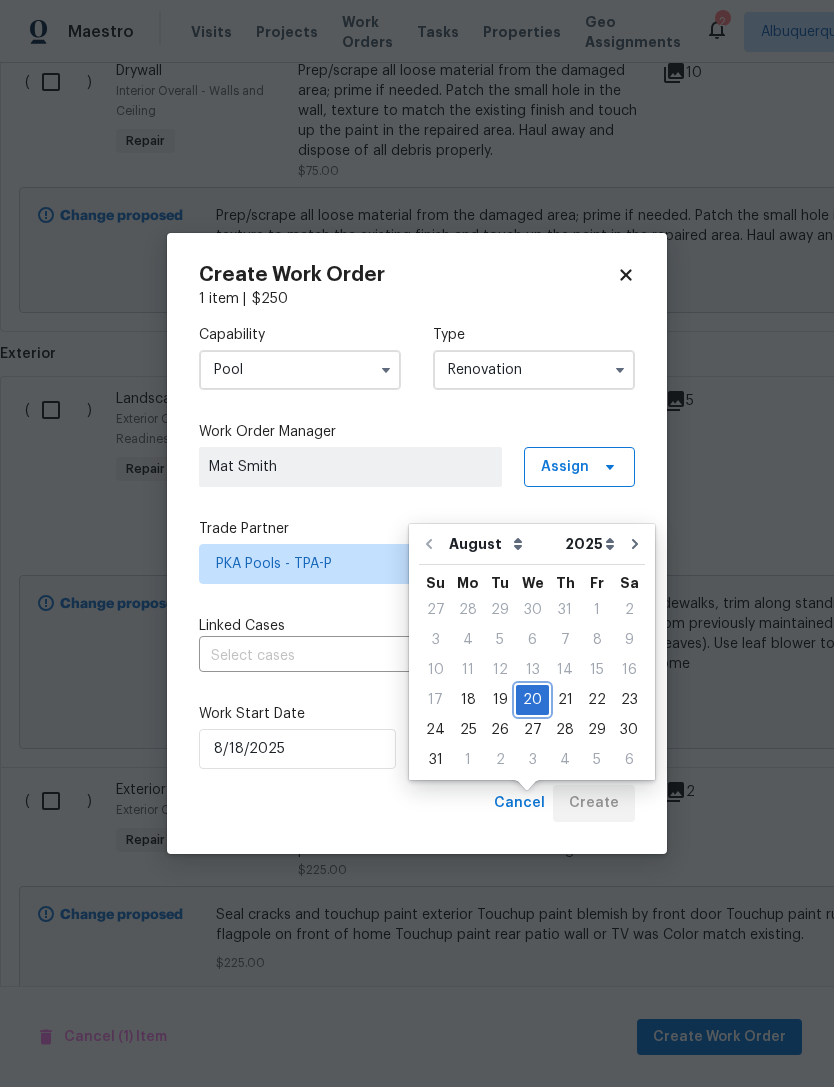 click on "20" at bounding box center [532, 700] 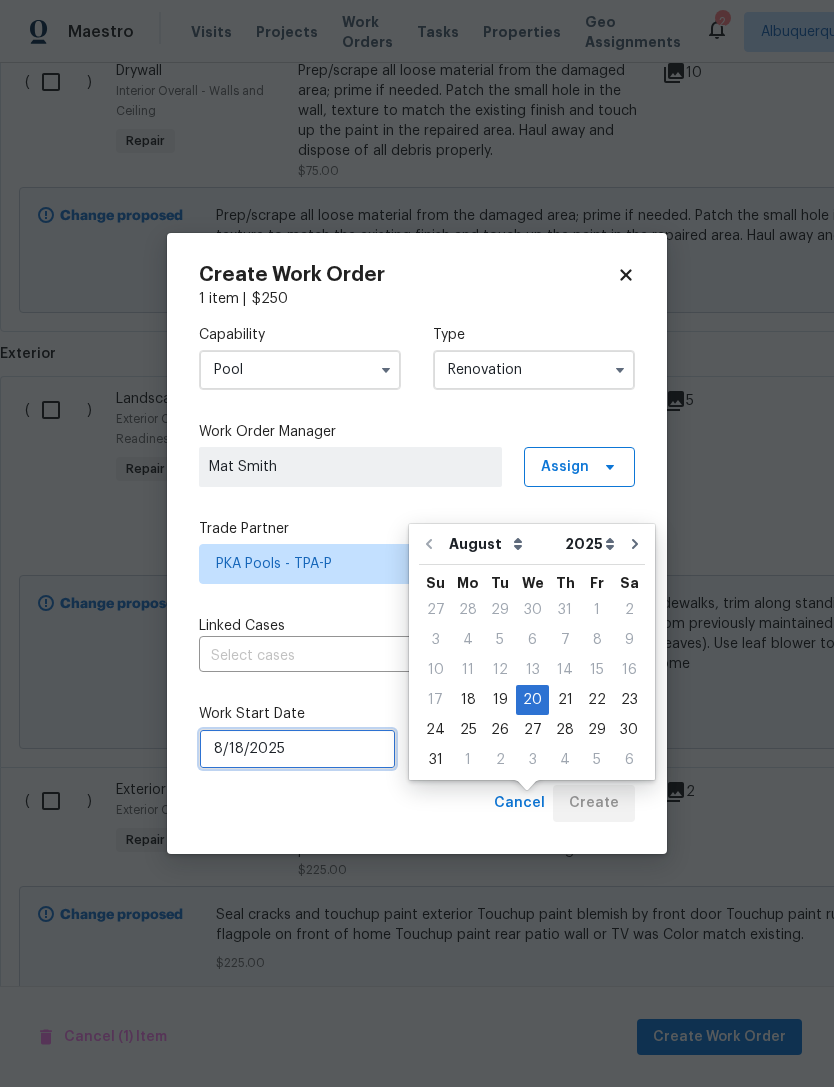 click on "8/18/2025" at bounding box center [297, 749] 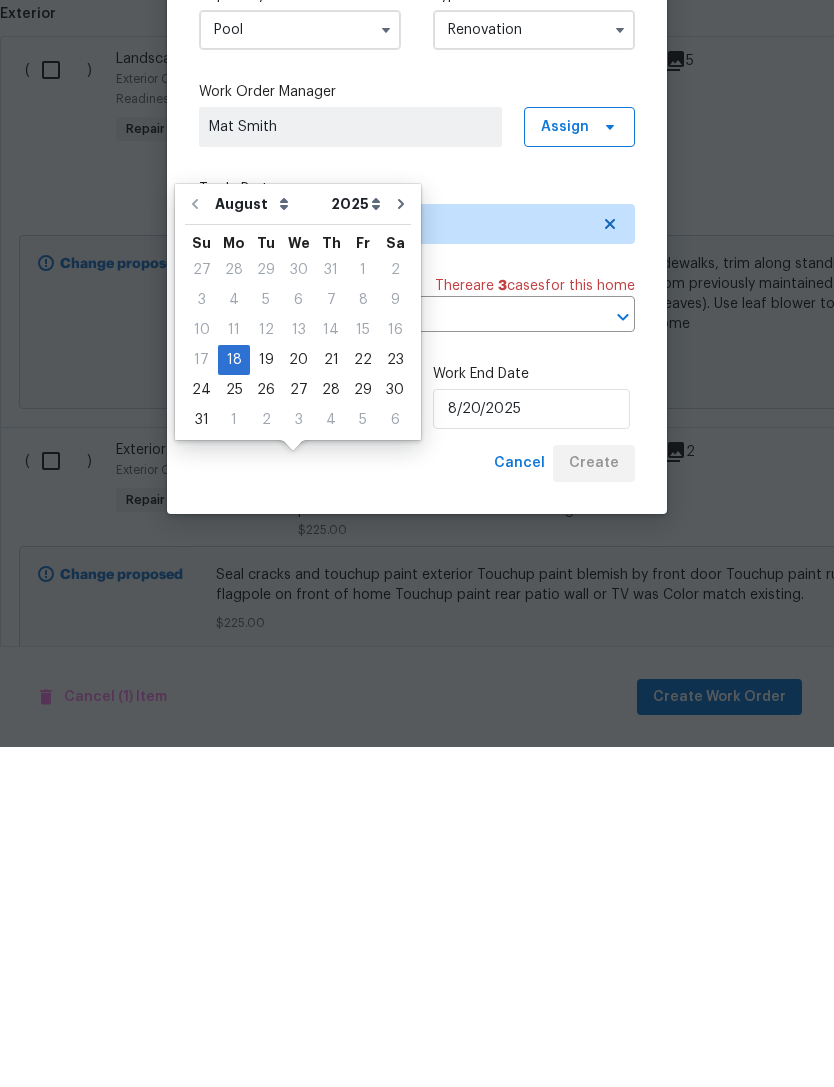click on "Work Start Date   [DATE] Work End Date   [DATE]" at bounding box center [417, 736] 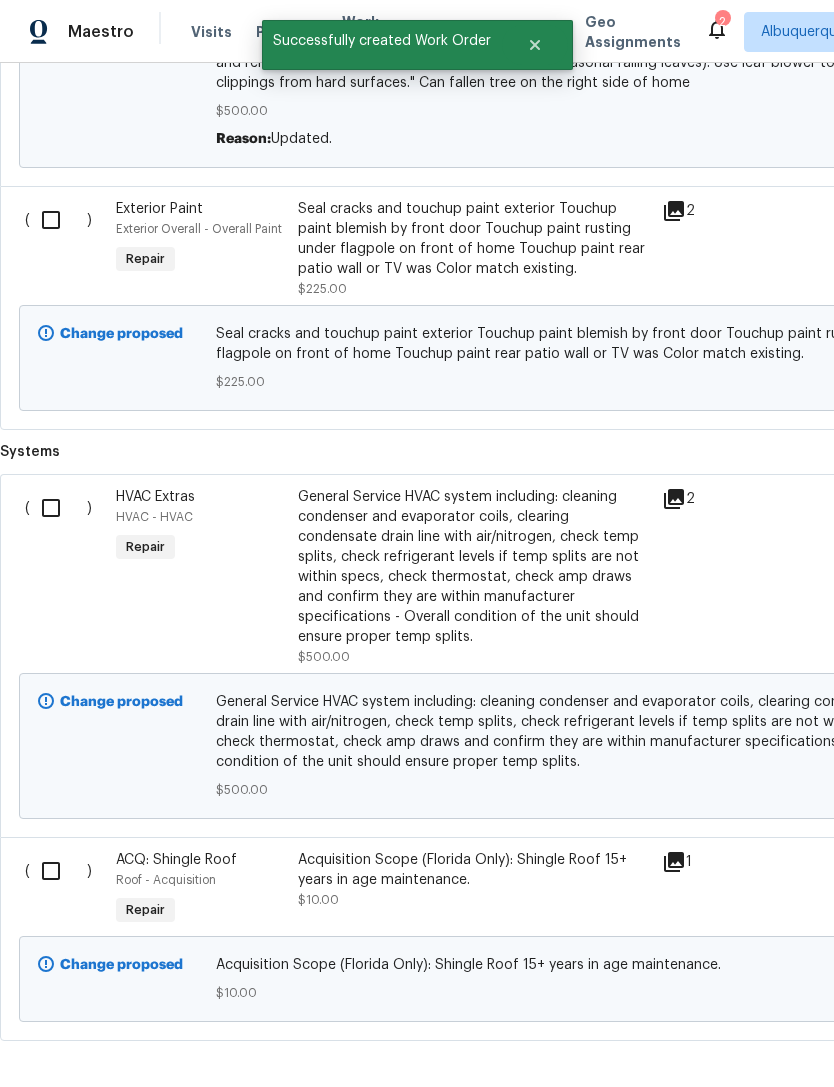 scroll, scrollTop: 3974, scrollLeft: 0, axis: vertical 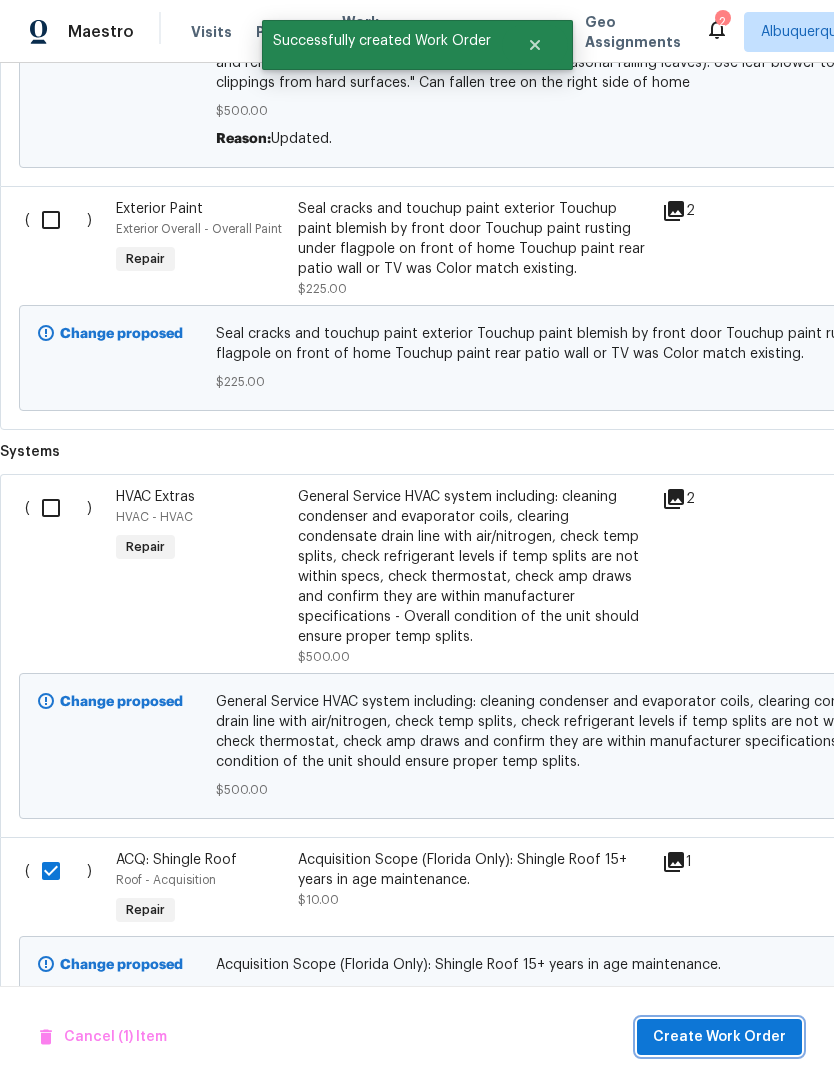 click on "Create Work Order" at bounding box center [719, 1037] 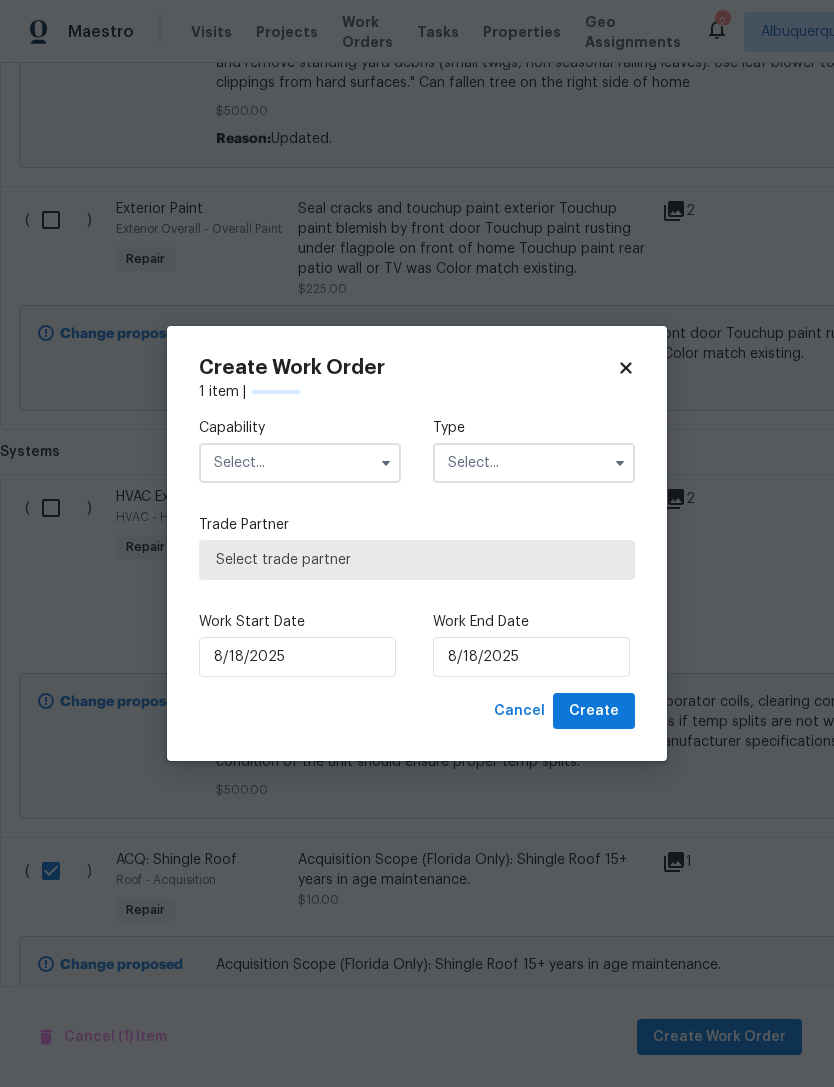 click on "Capability   Type   Trade Partner   Select trade partner Work Start Date   [DATE] Work End Date   [DATE]" at bounding box center (417, 547) 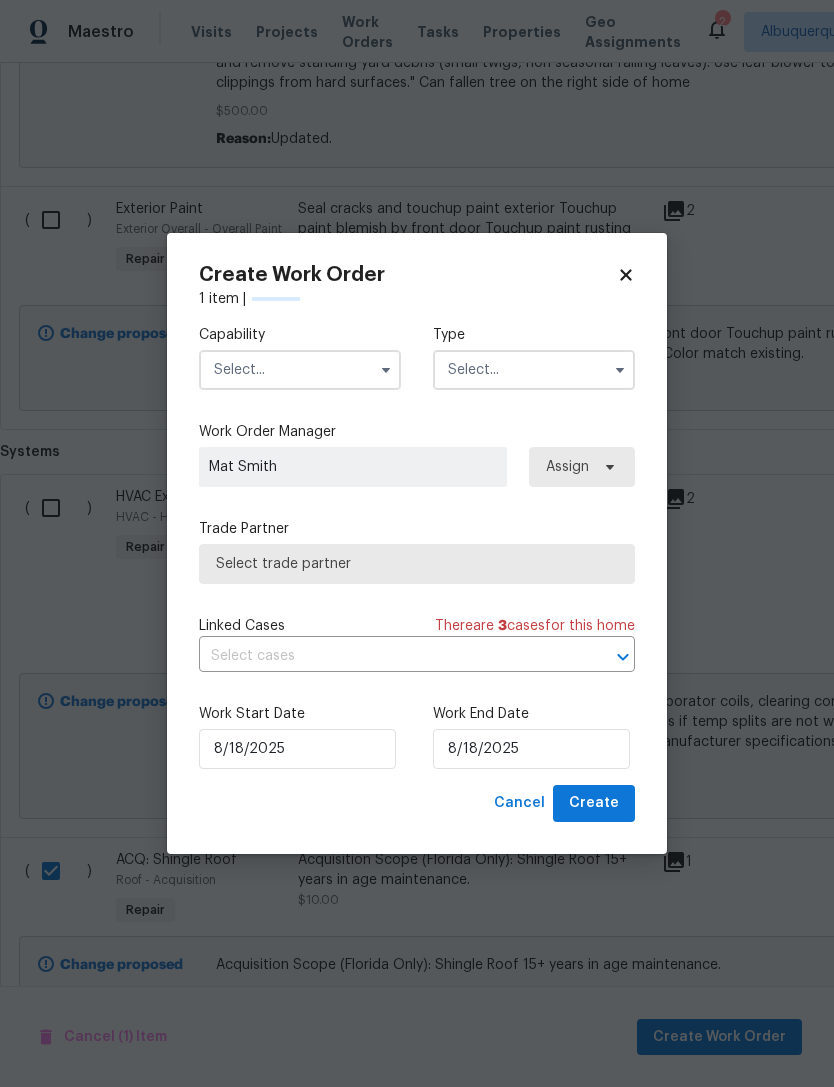 click at bounding box center (300, 370) 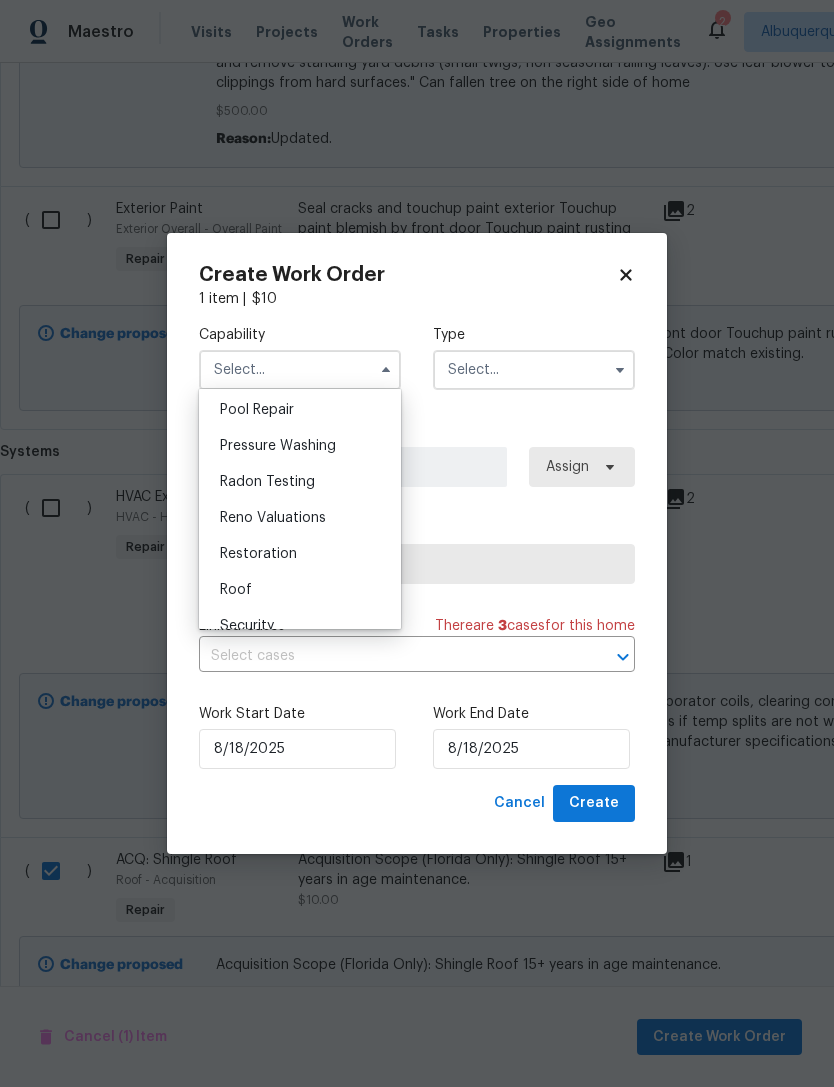 scroll, scrollTop: 1867, scrollLeft: 0, axis: vertical 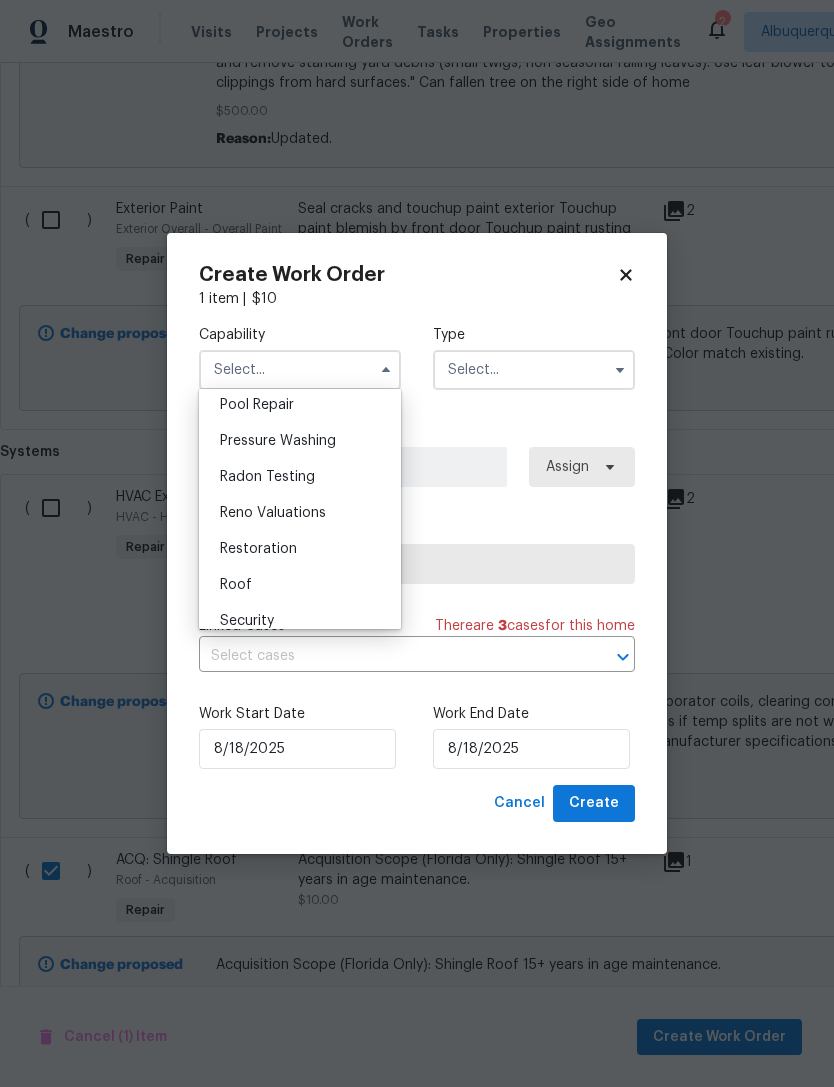 click on "Roof" at bounding box center (236, 585) 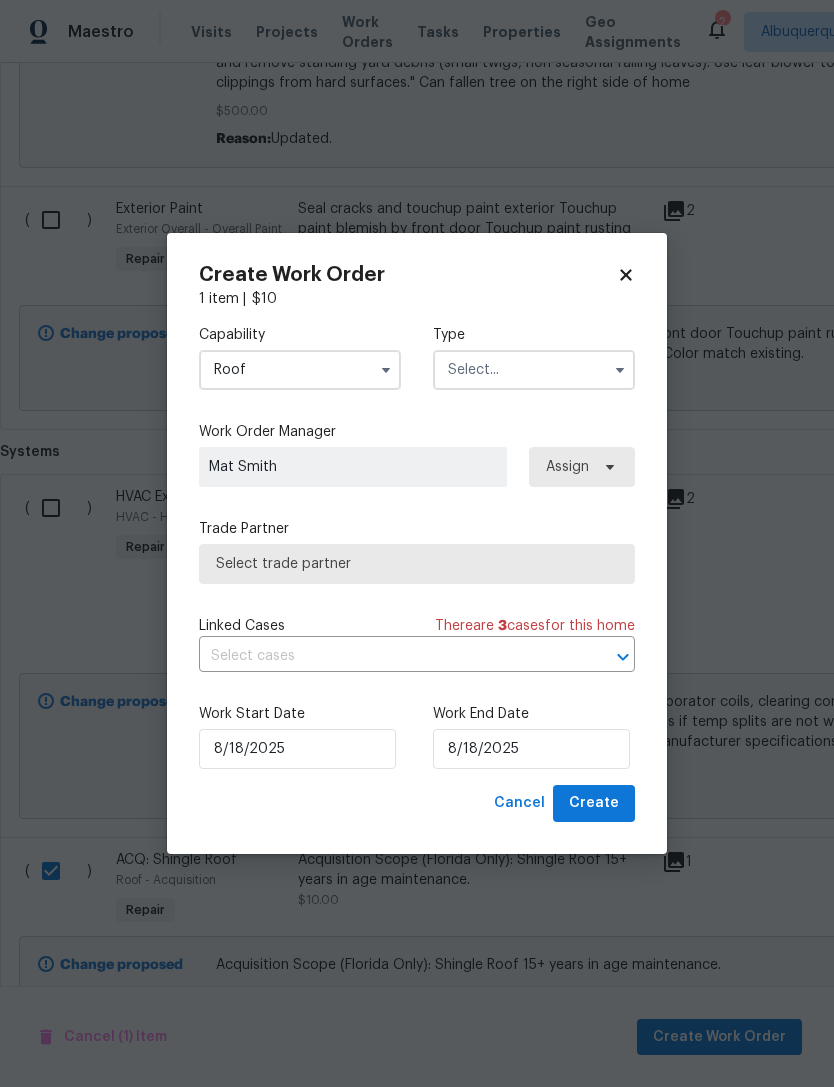 click at bounding box center [534, 370] 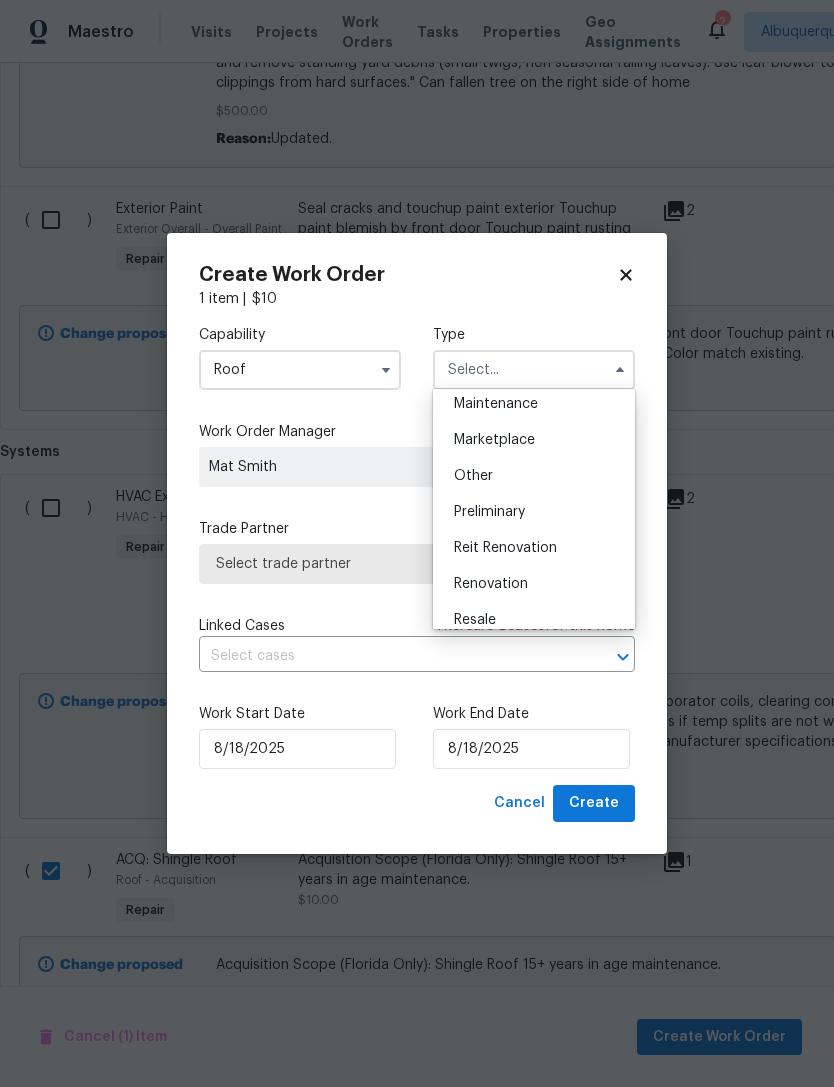 scroll, scrollTop: 330, scrollLeft: 0, axis: vertical 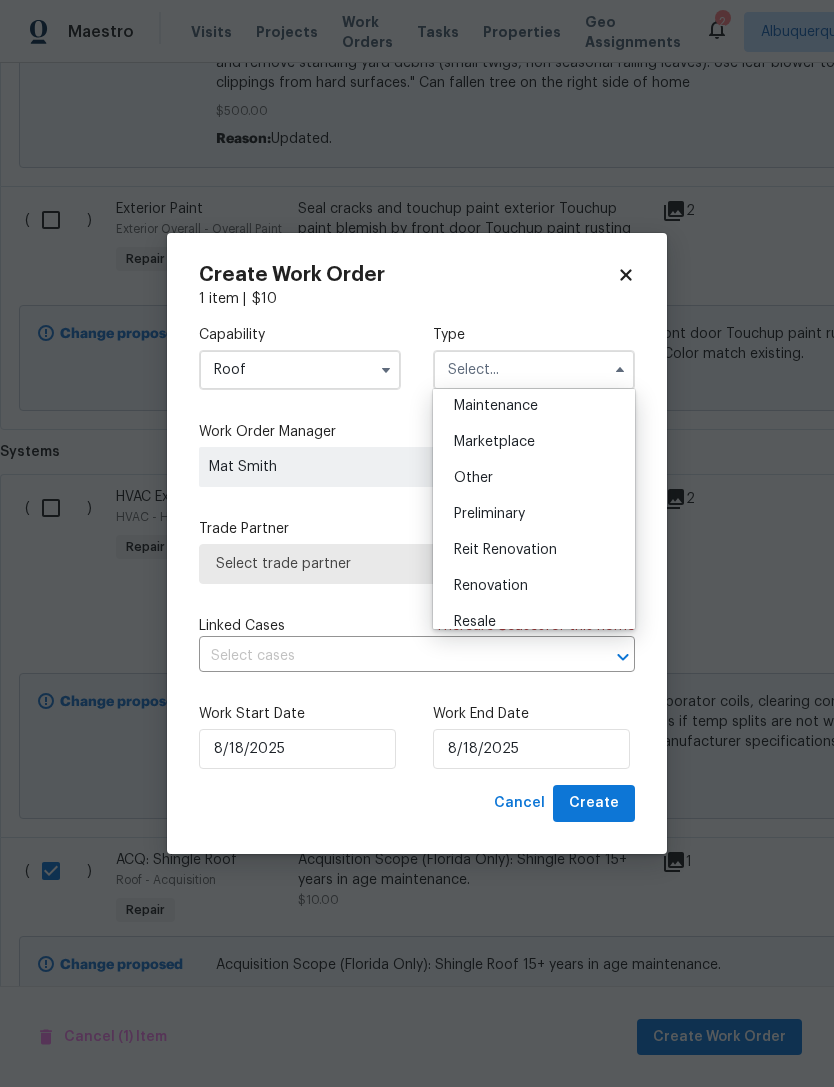 click on "Renovation" at bounding box center [534, 586] 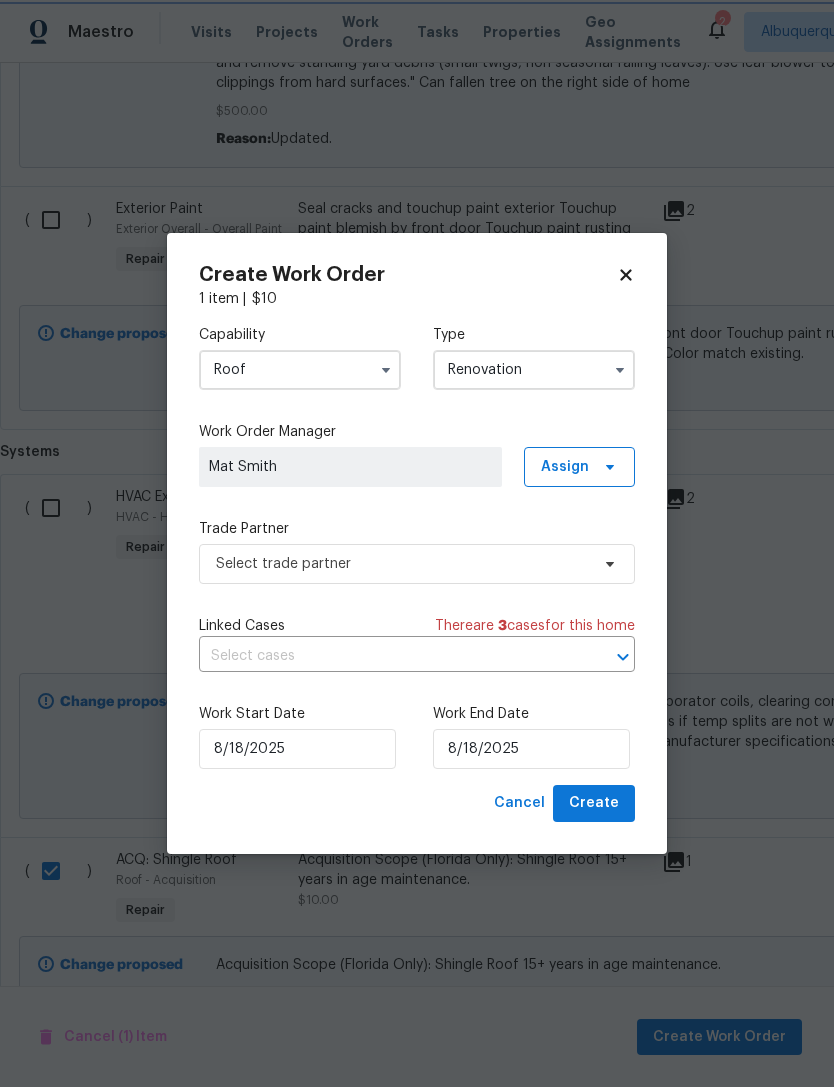 scroll, scrollTop: 0, scrollLeft: 0, axis: both 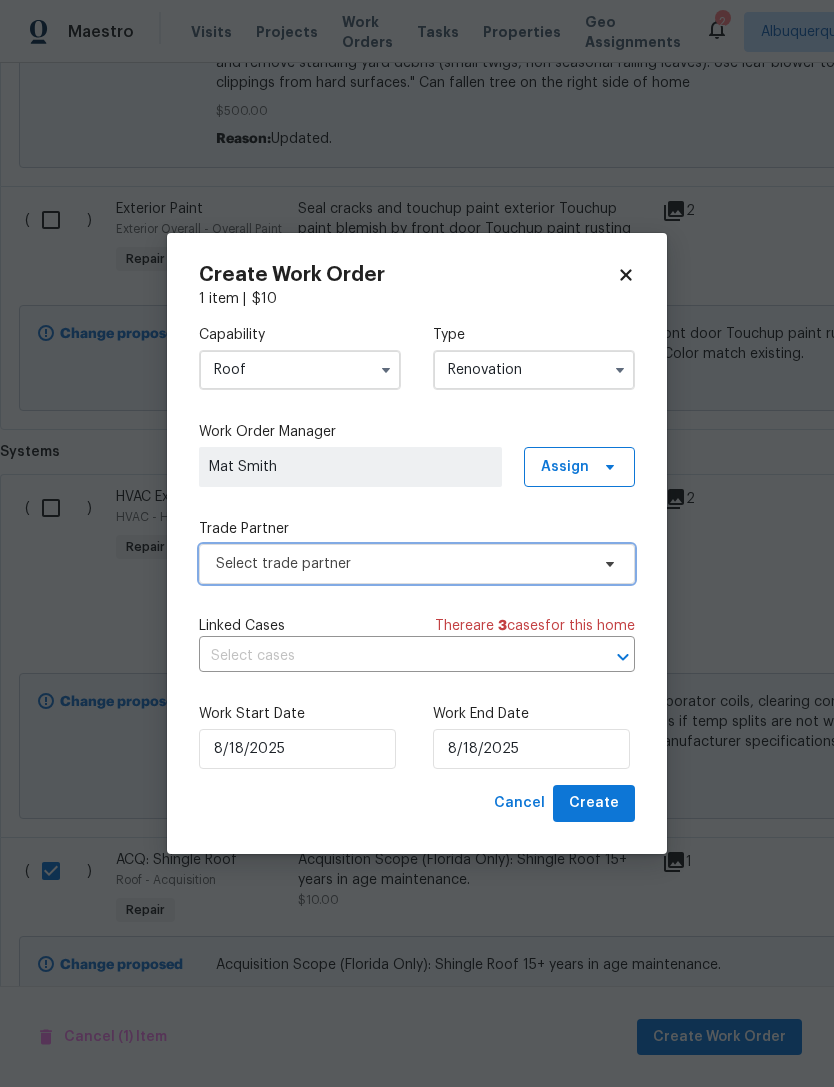 click on "Select trade partner" at bounding box center [417, 564] 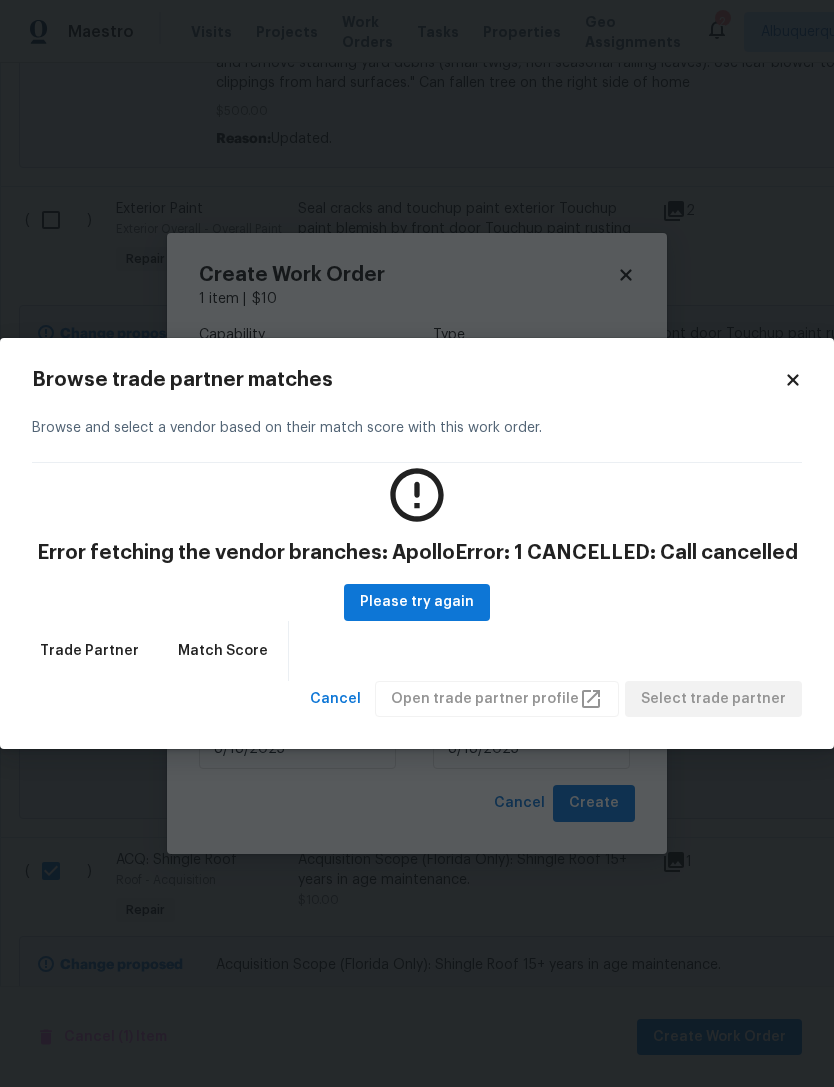 click 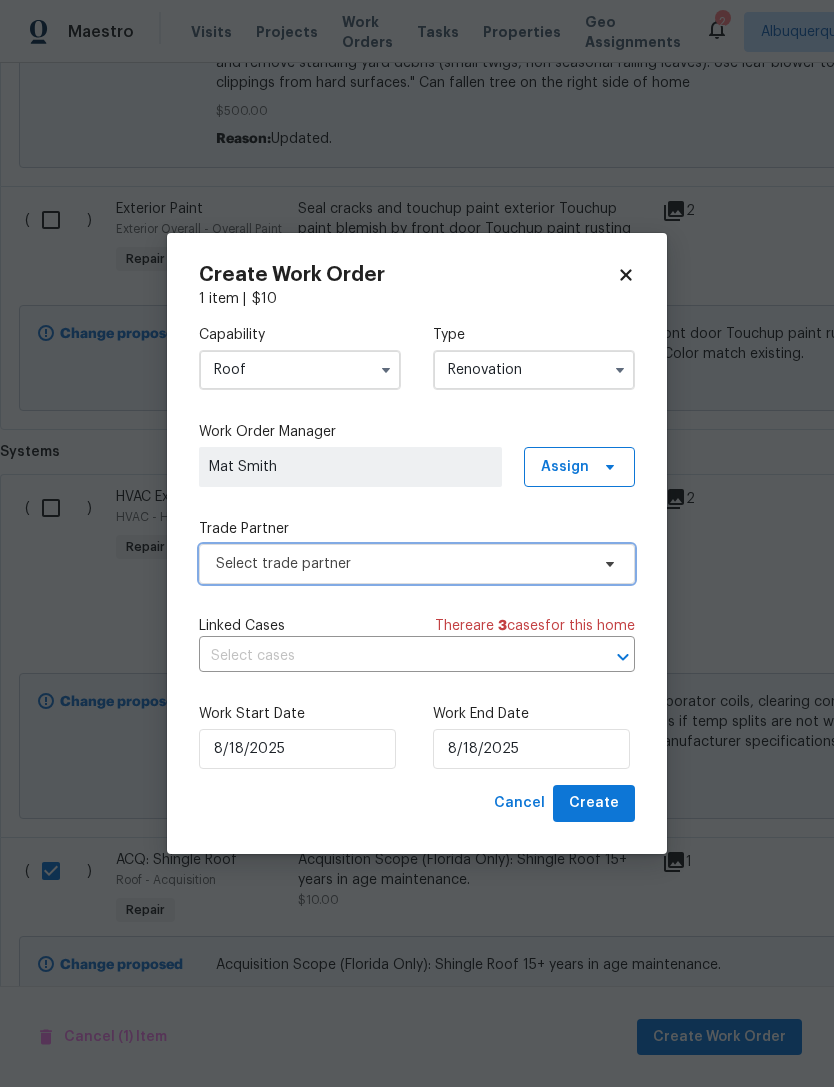 click on "Select trade partner" at bounding box center (402, 564) 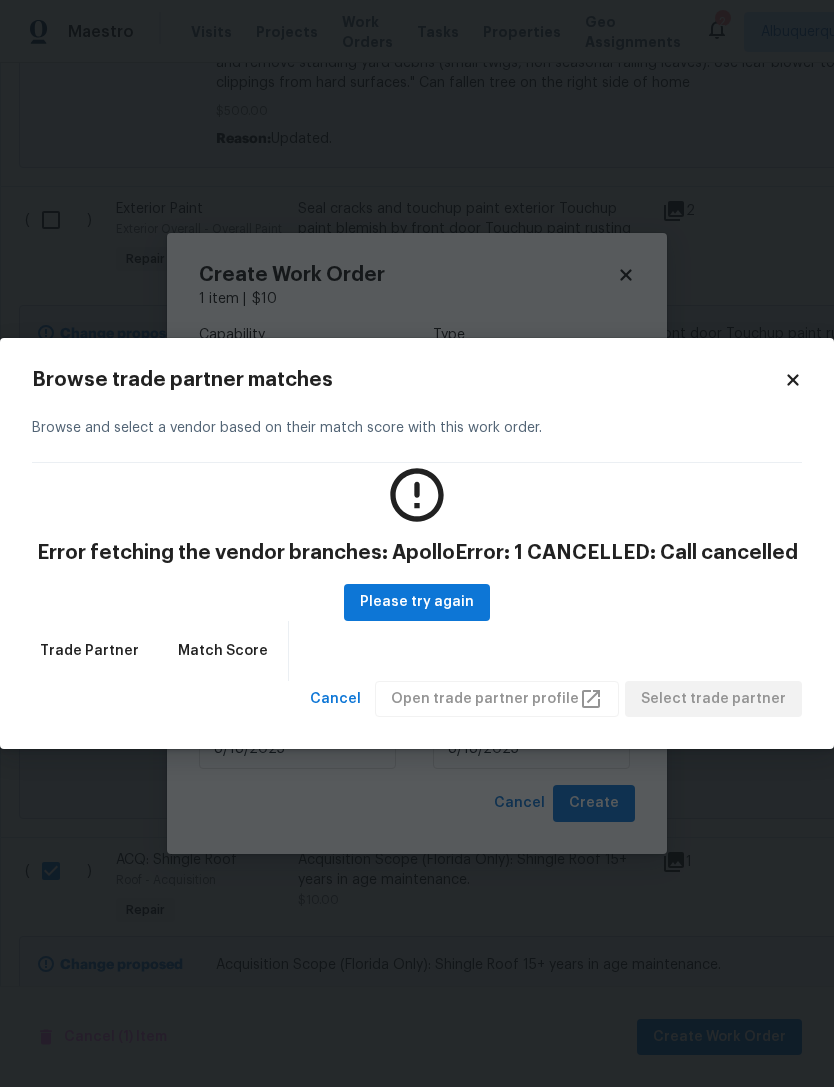 click on "Browse trade partner matches Browse and select a vendor based on their match score with this work order. Error fetching the vendor branches: ApolloError: 1 CANCELLED: Call cancelled Please try again Trade Partner Match Score Cancel Open trade partner profile Select trade partner" at bounding box center (417, 544) 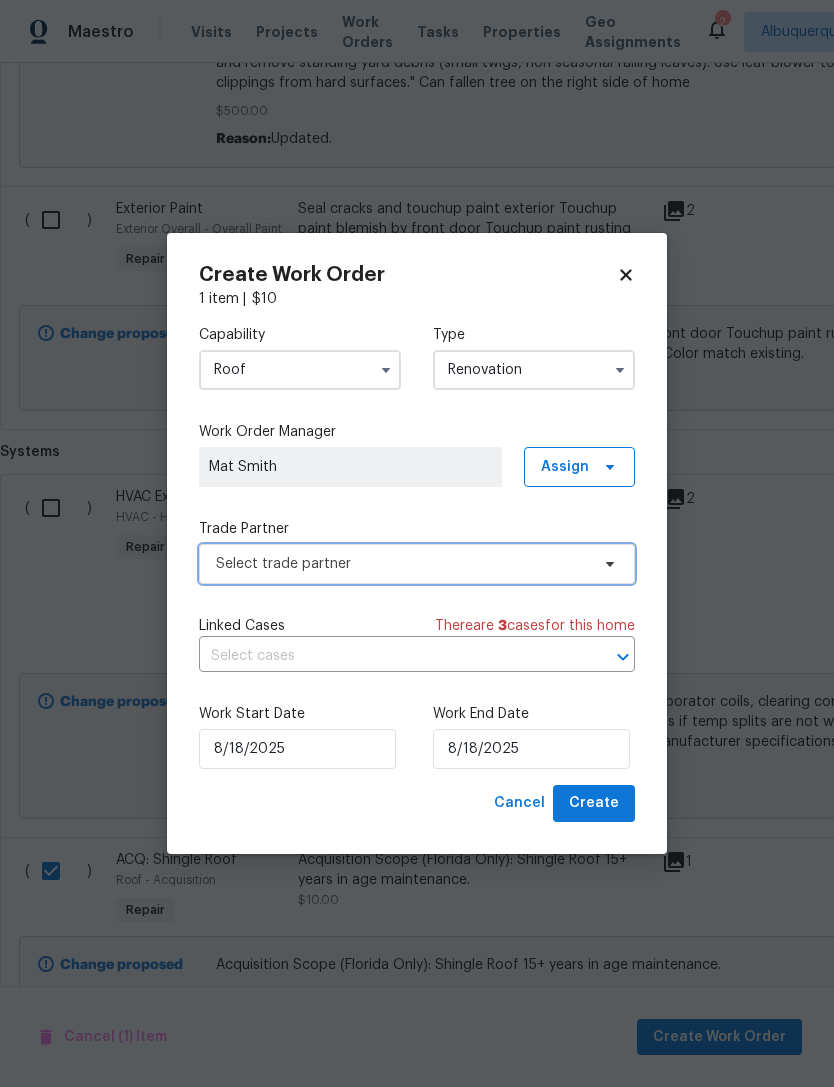 click on "Select trade partner" at bounding box center (402, 564) 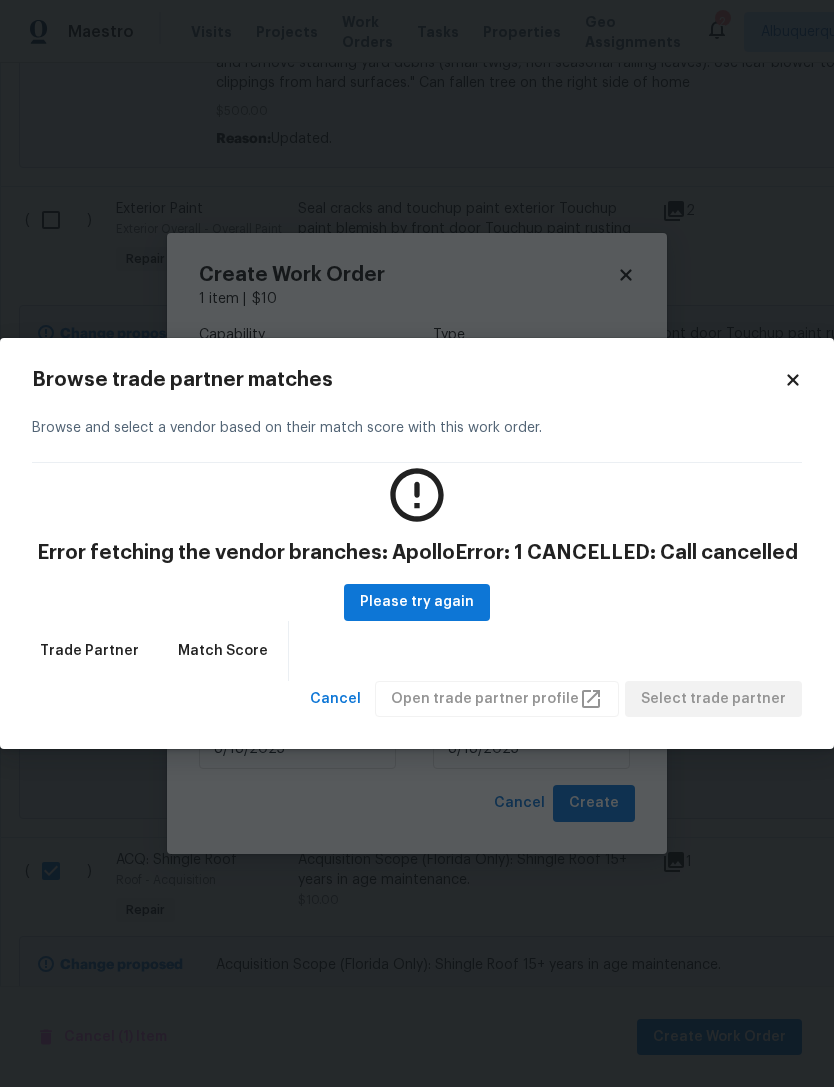 click 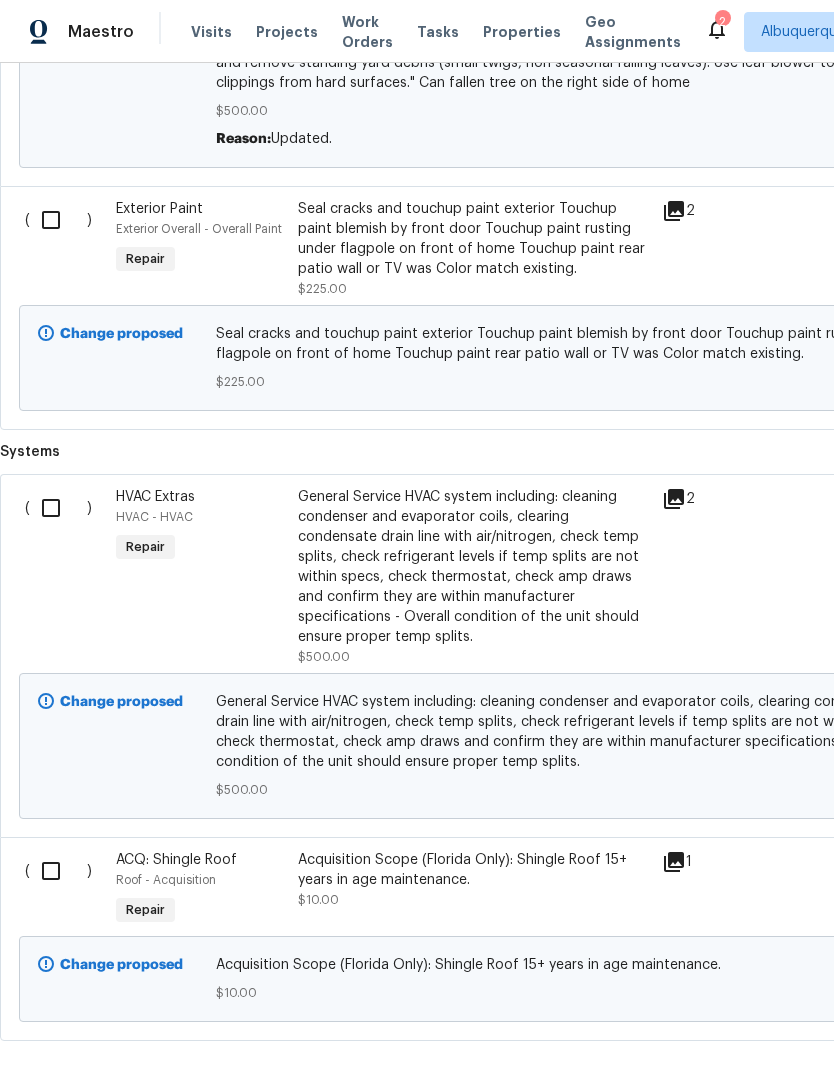 click at bounding box center [58, 871] 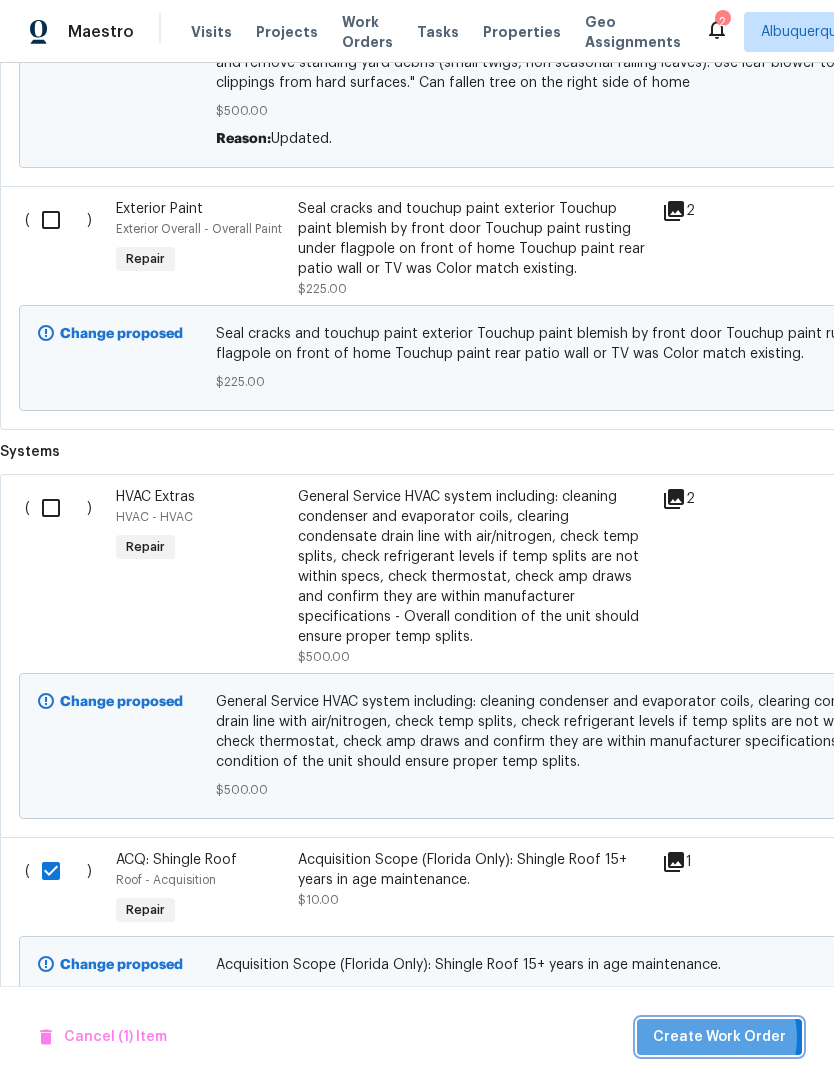 click on "Create Work Order" at bounding box center (719, 1037) 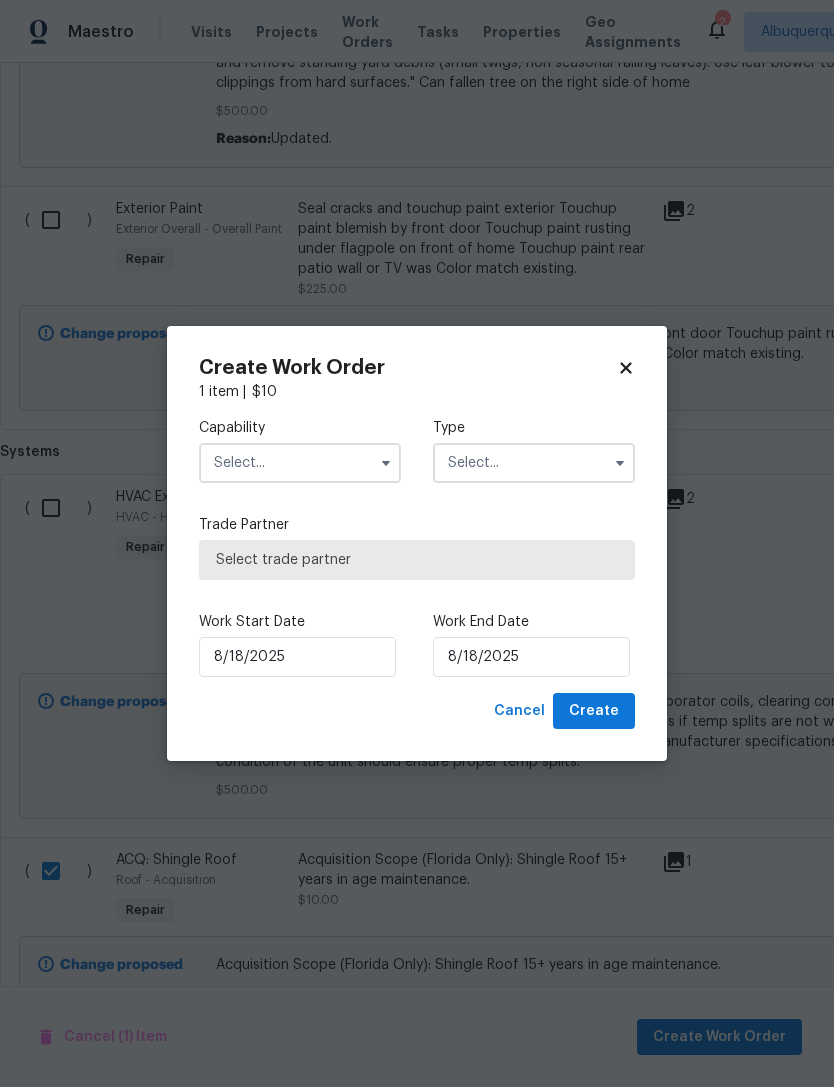 click at bounding box center (300, 463) 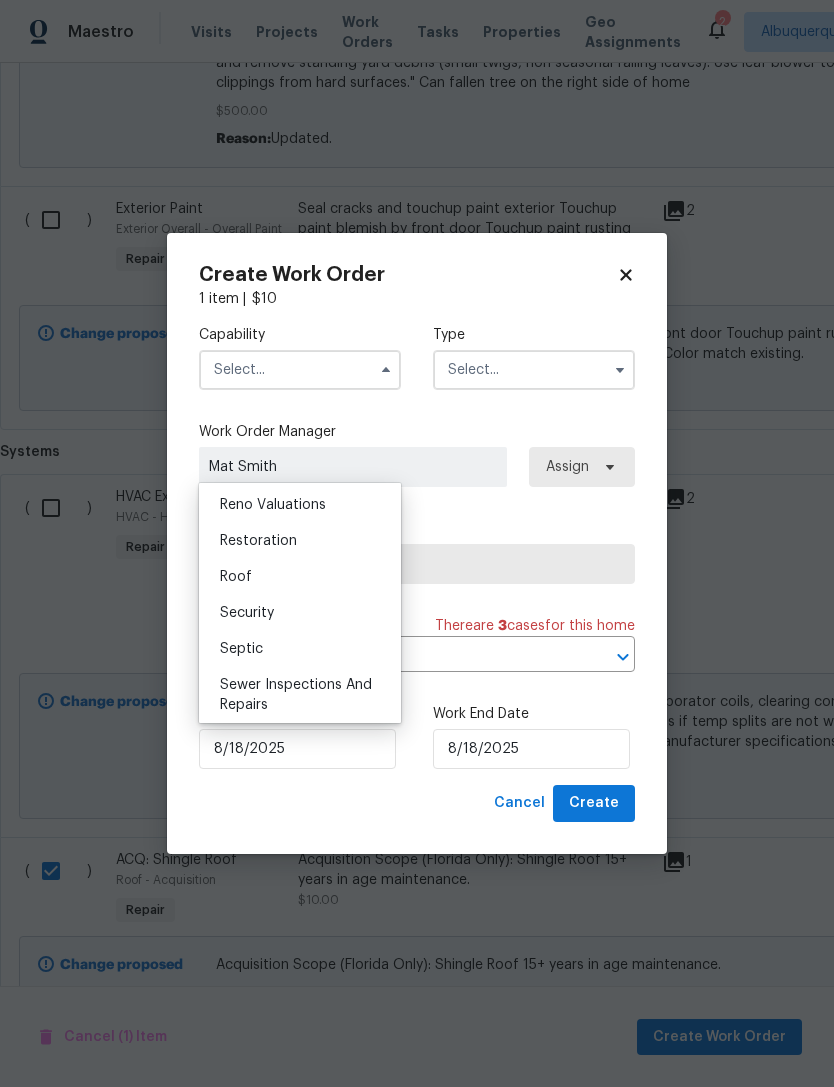 scroll, scrollTop: 1977, scrollLeft: 0, axis: vertical 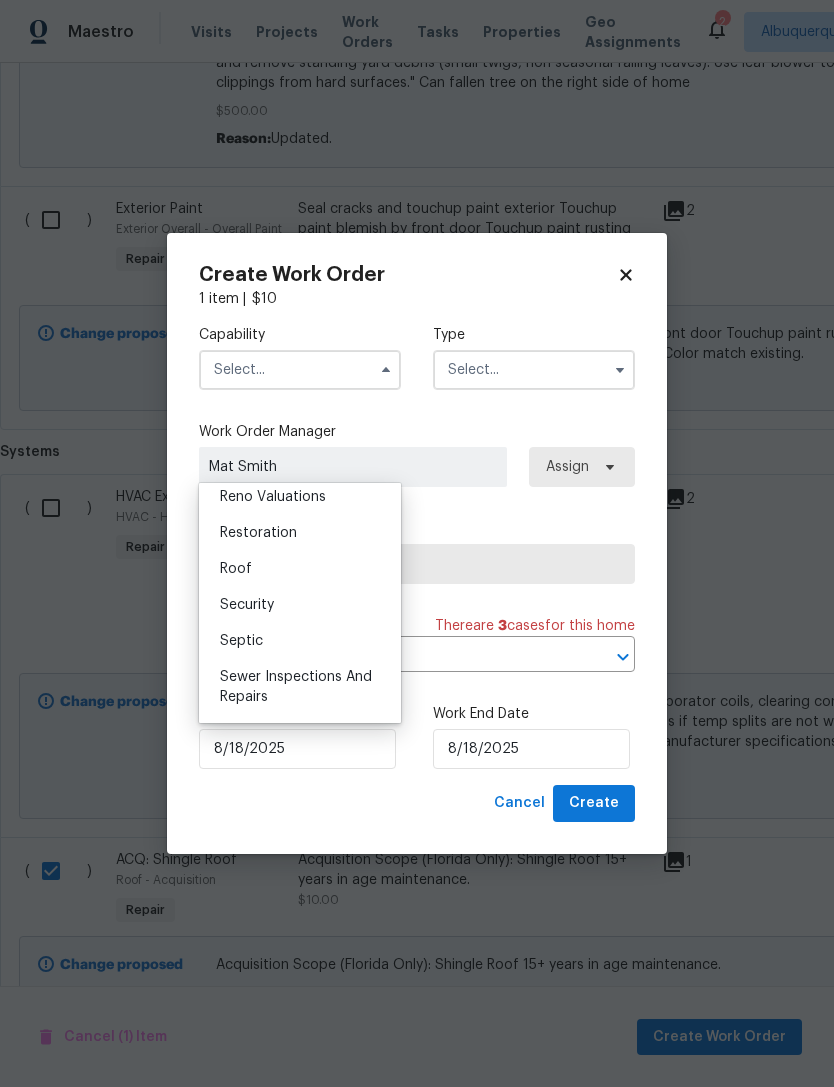 click on "Roof" at bounding box center (236, 569) 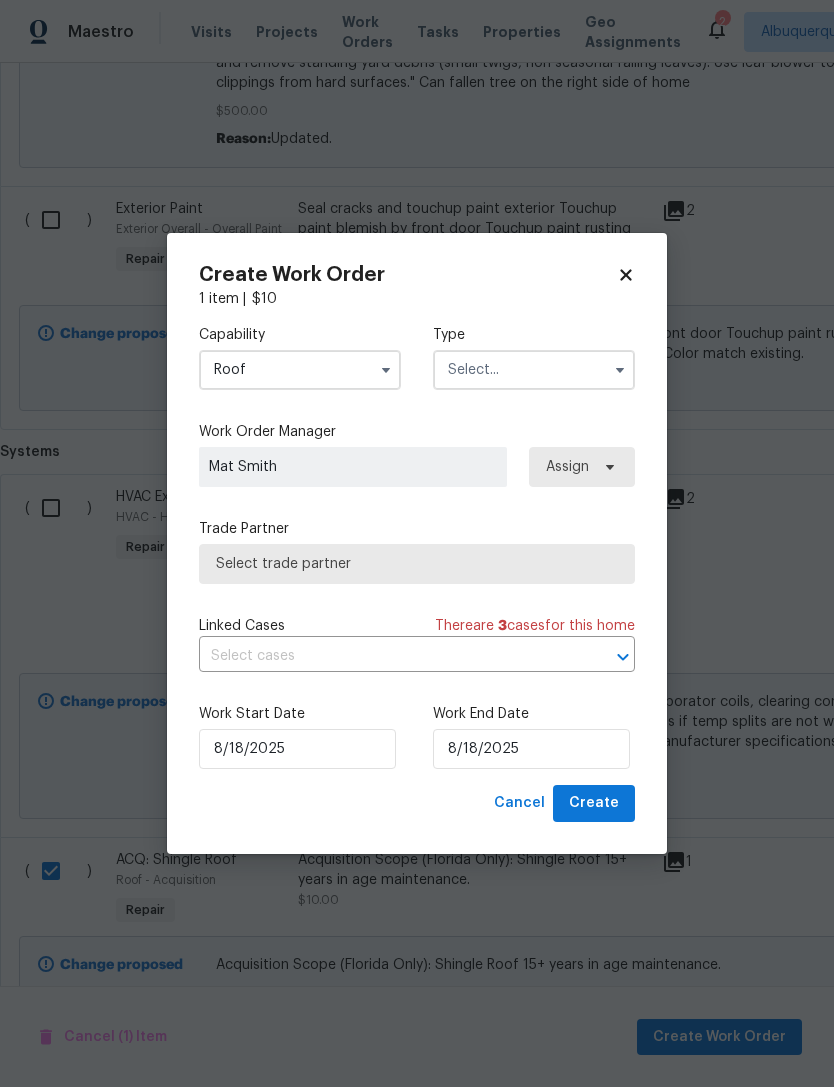 click at bounding box center [534, 370] 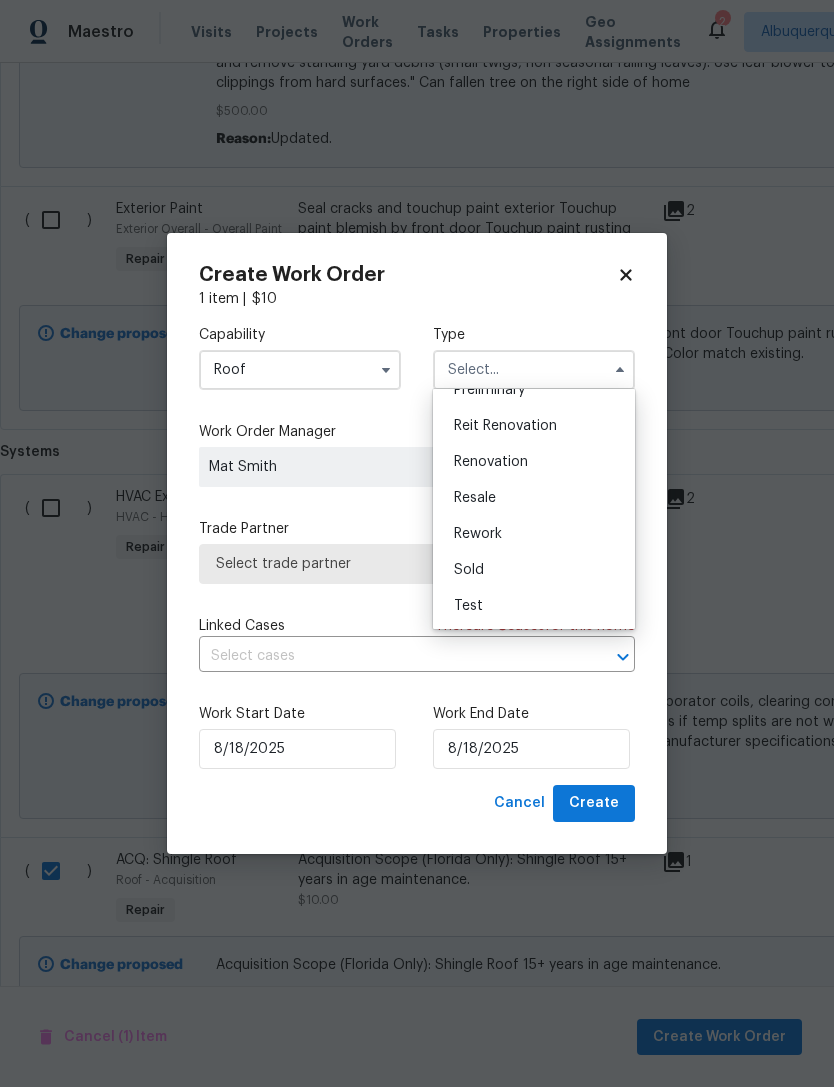 scroll, scrollTop: 454, scrollLeft: 0, axis: vertical 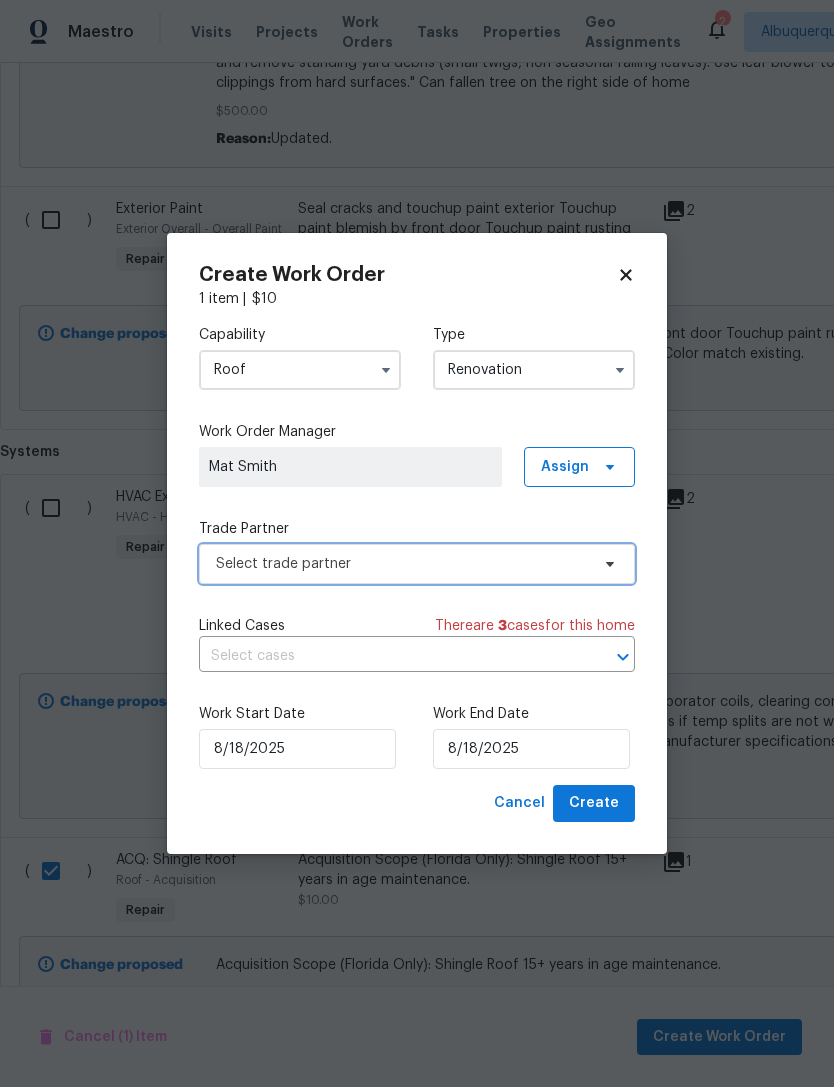 click on "Select trade partner" at bounding box center [402, 564] 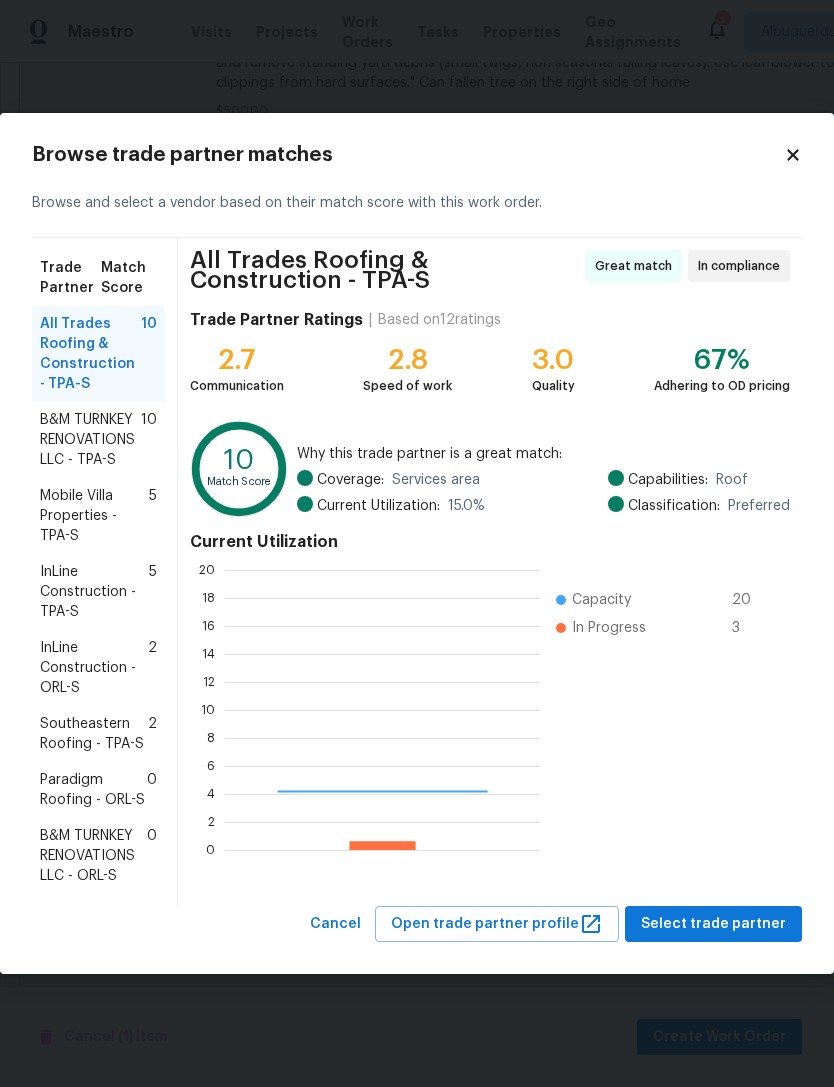 scroll, scrollTop: 2, scrollLeft: 2, axis: both 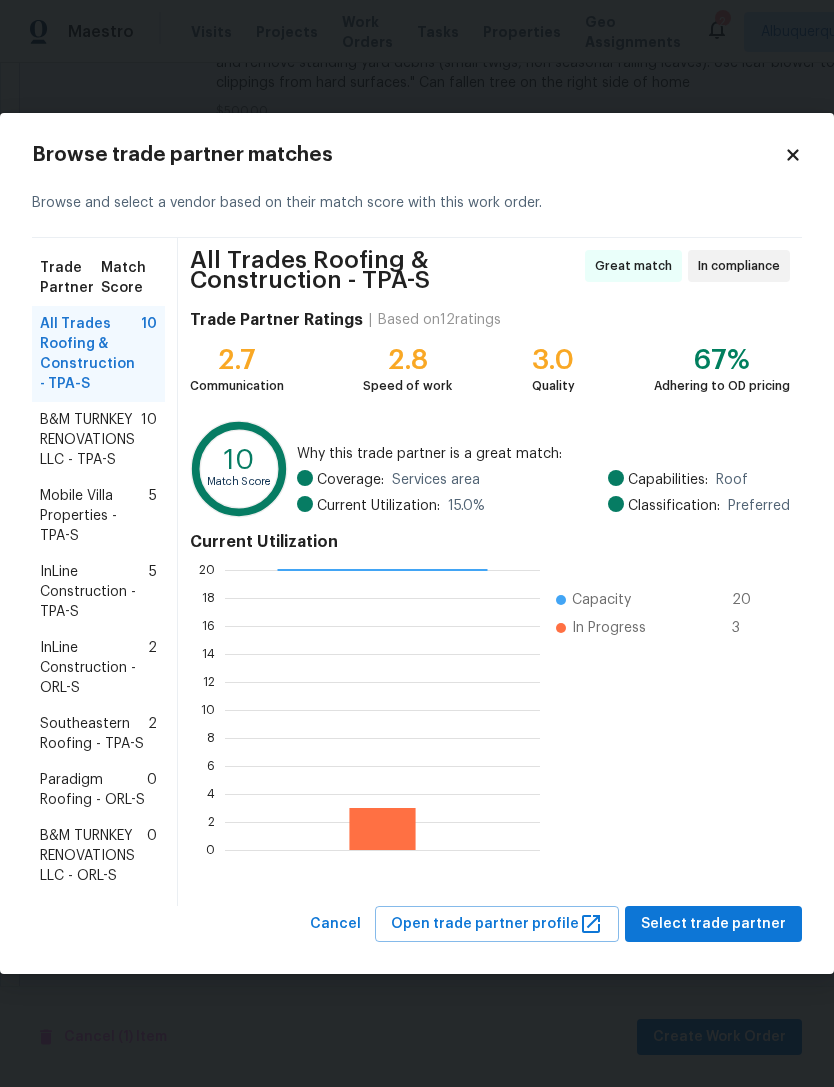 click on "Southeastern Roofing - TPA-S" at bounding box center [94, 734] 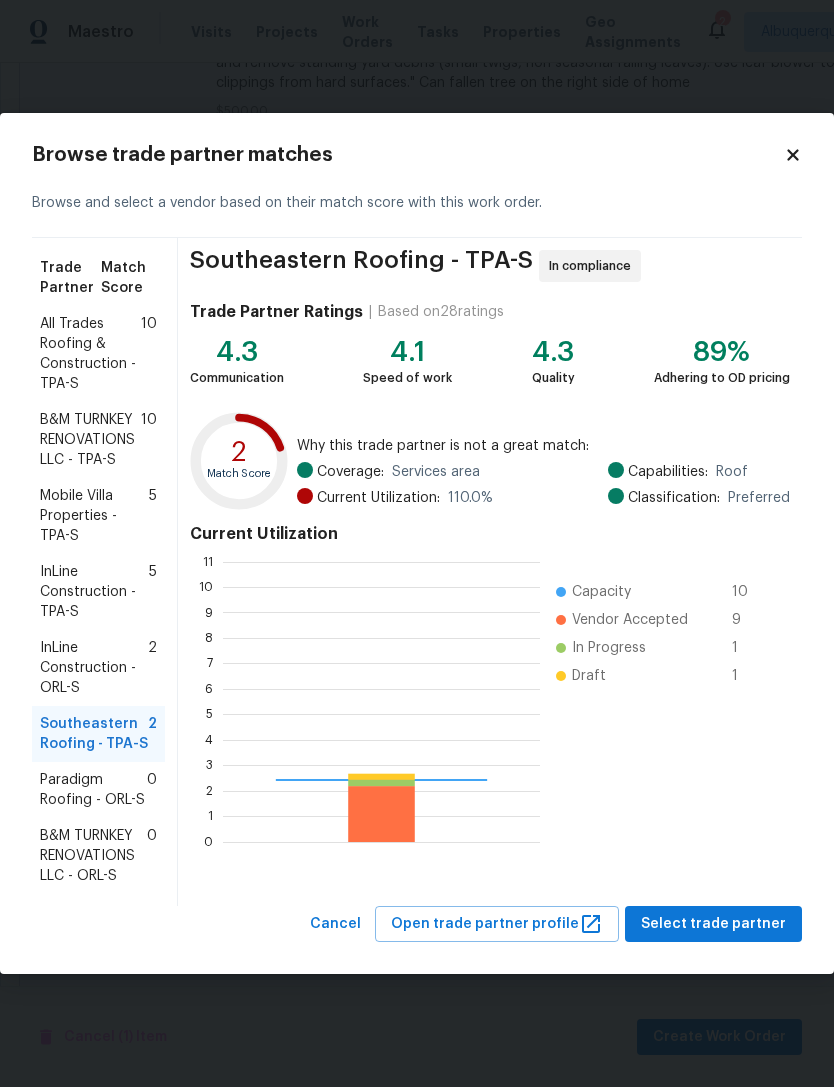 scroll, scrollTop: 2, scrollLeft: 2, axis: both 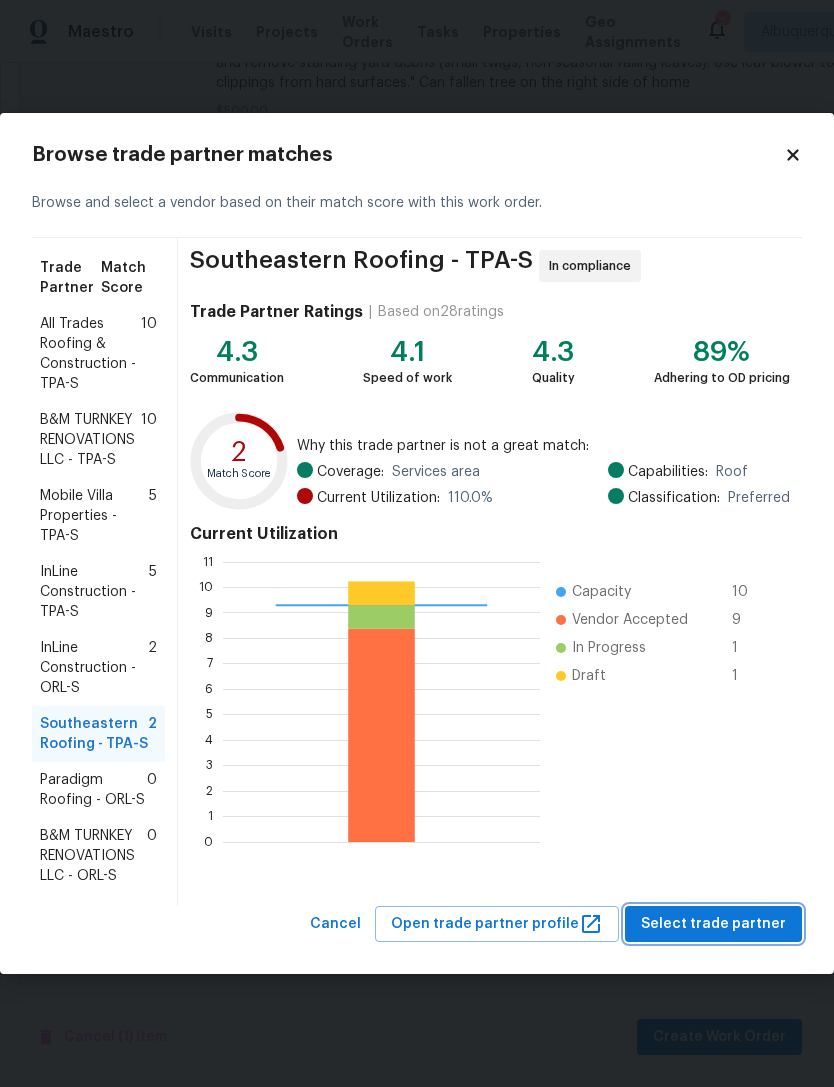 click on "Select trade partner" at bounding box center (713, 924) 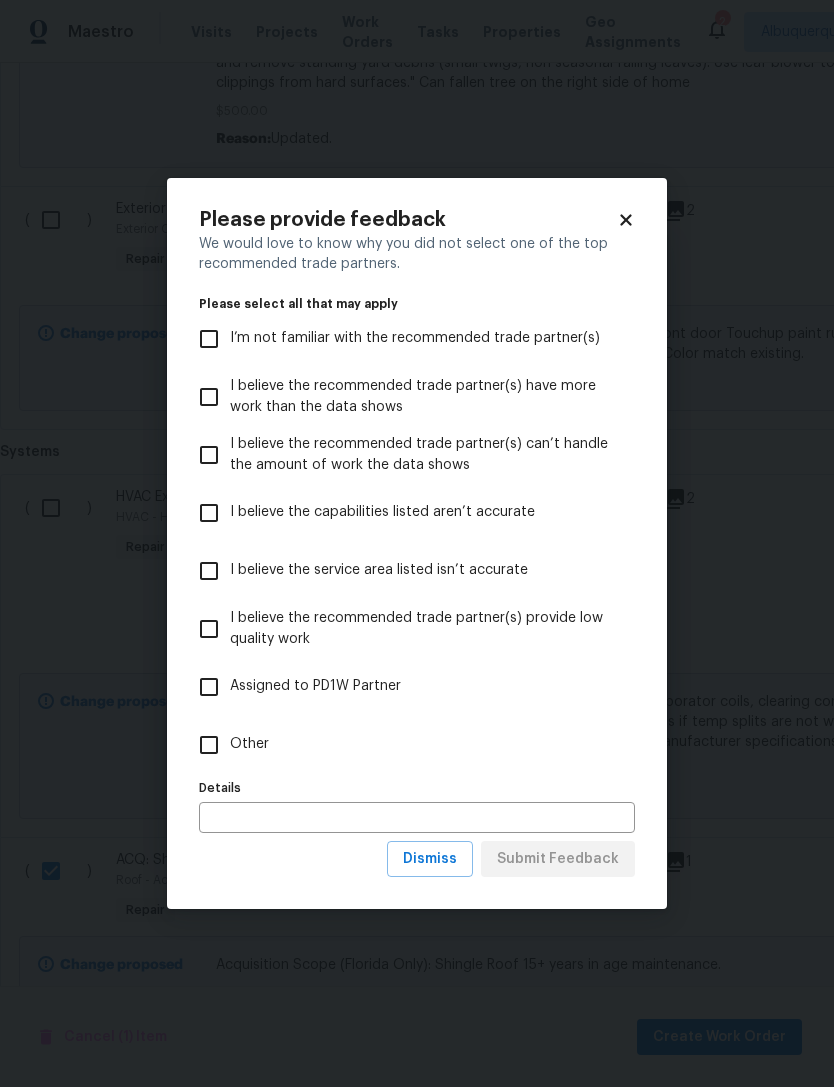 click on "Other" at bounding box center (209, 745) 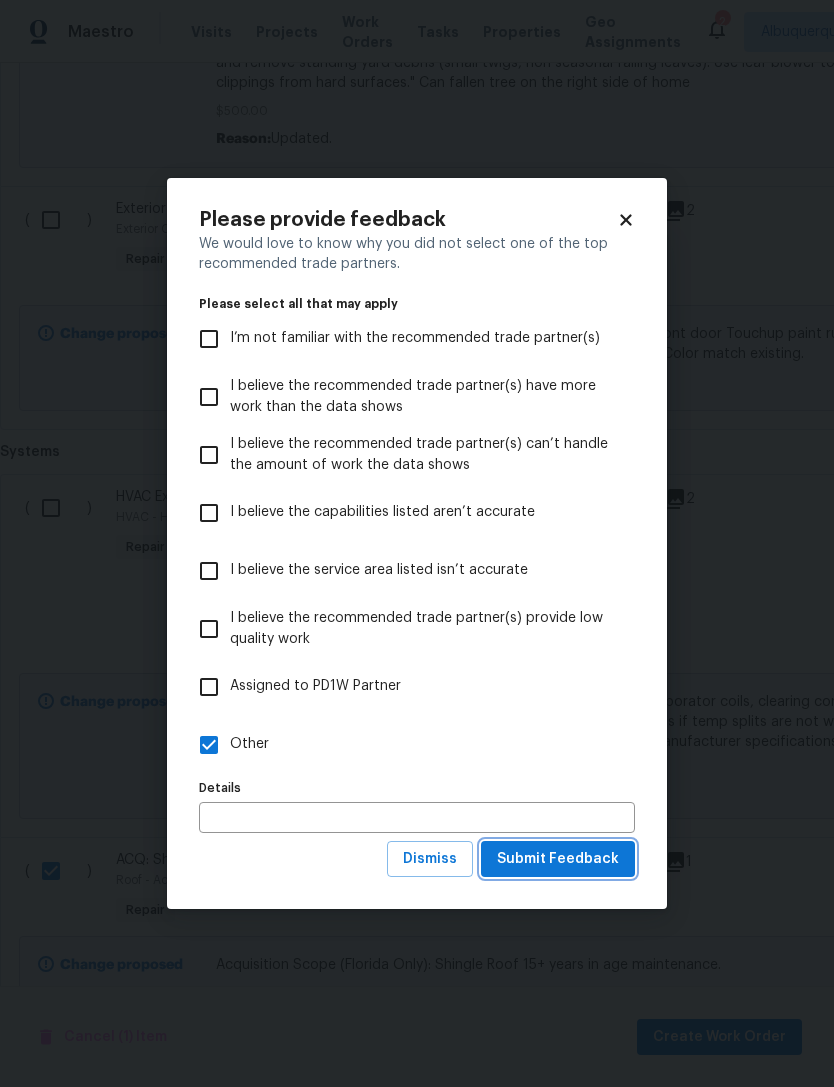 click on "Submit Feedback" at bounding box center (558, 859) 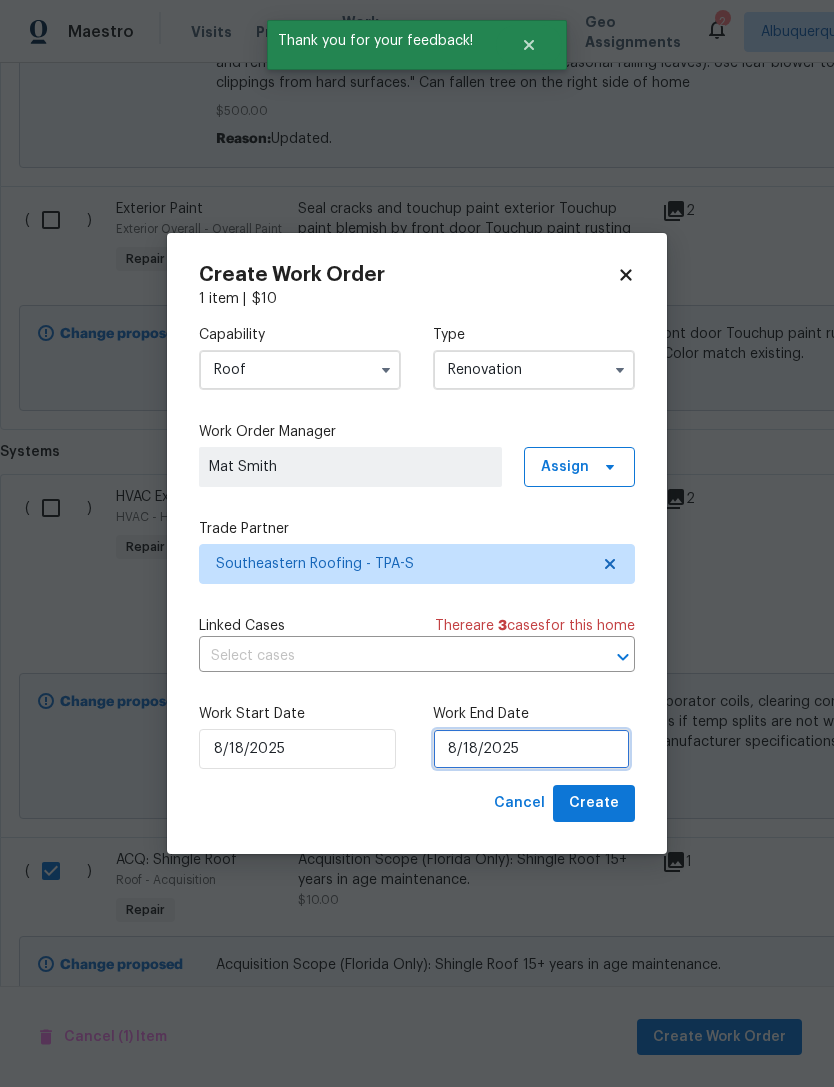 click on "8/18/2025" at bounding box center [531, 749] 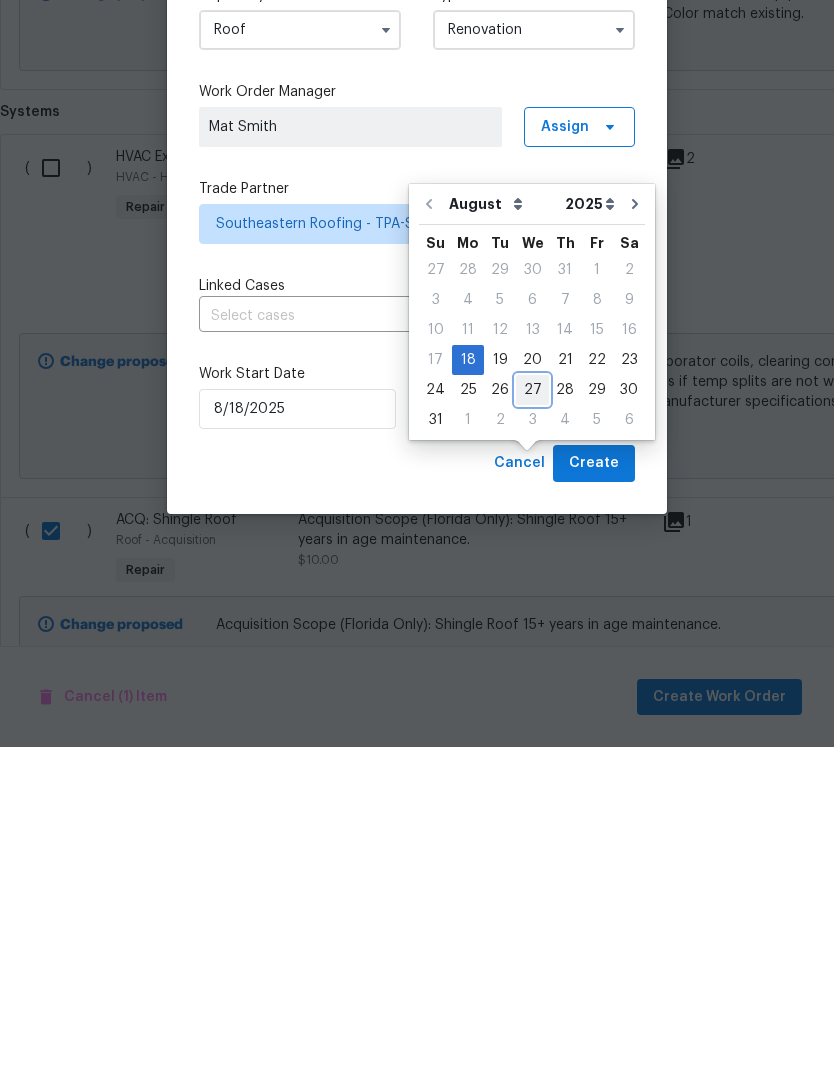 click on "27" at bounding box center [532, 730] 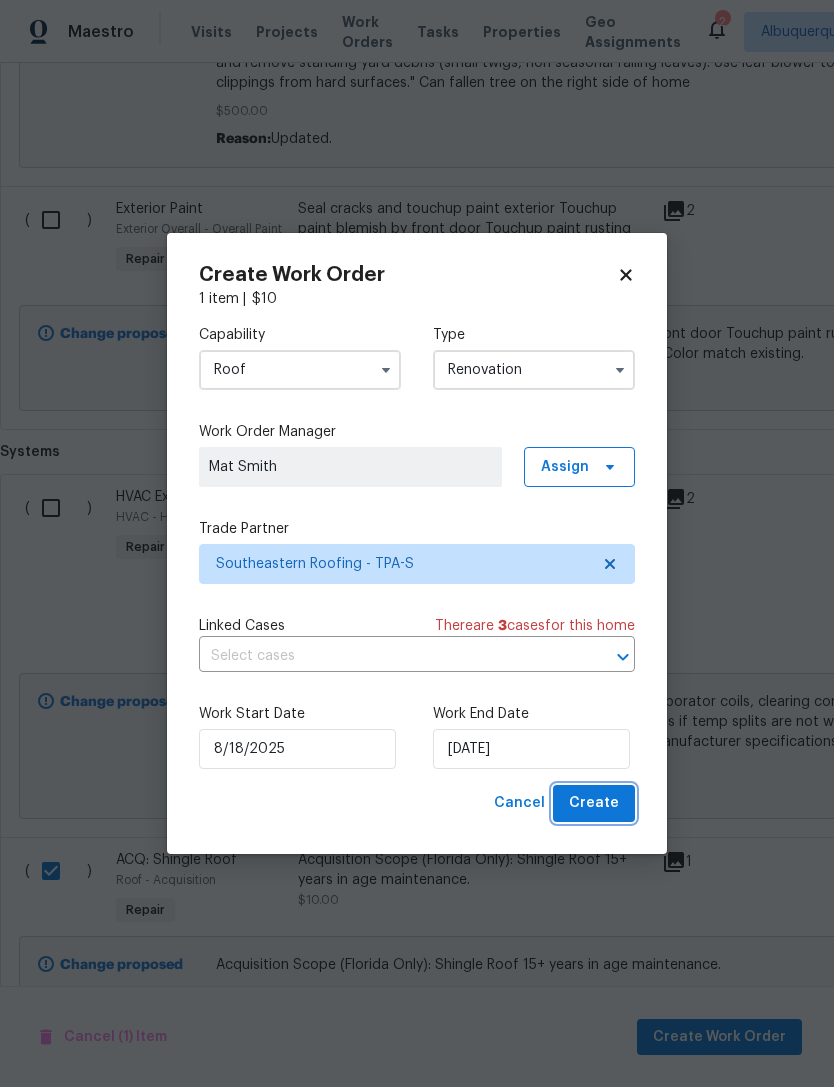click on "Create" at bounding box center (594, 803) 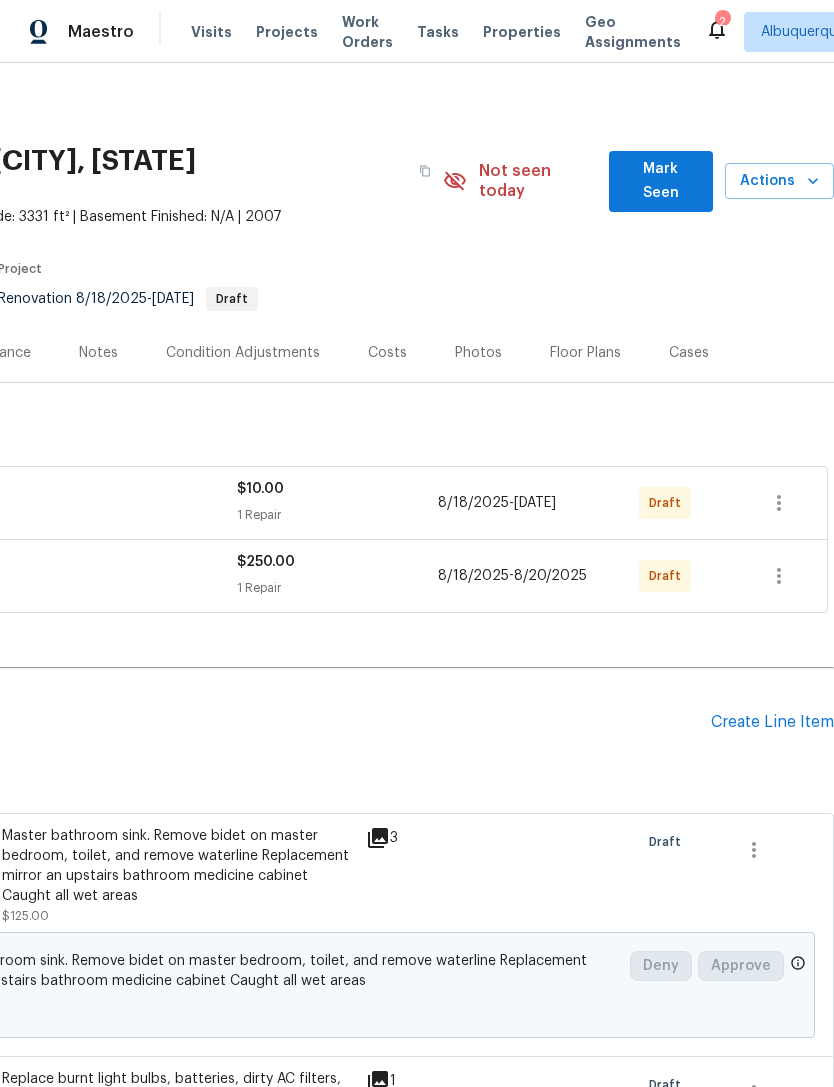 scroll, scrollTop: 0, scrollLeft: 296, axis: horizontal 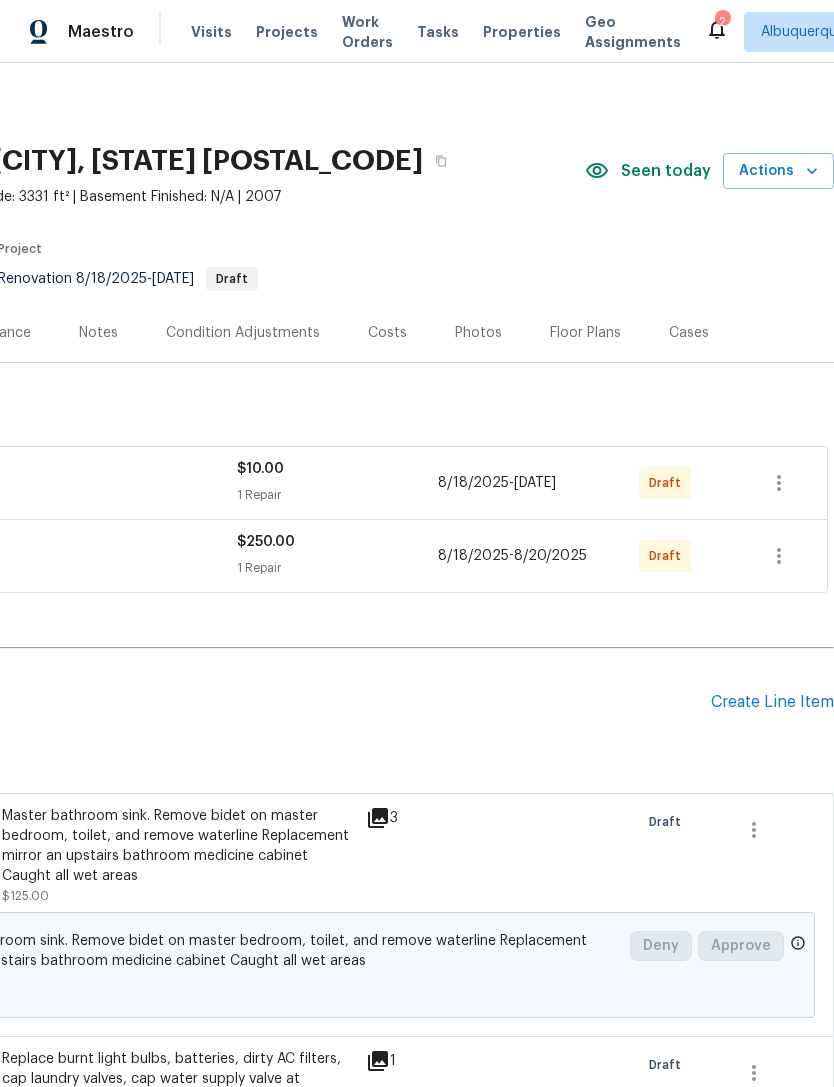 click on "Notes" at bounding box center [98, 333] 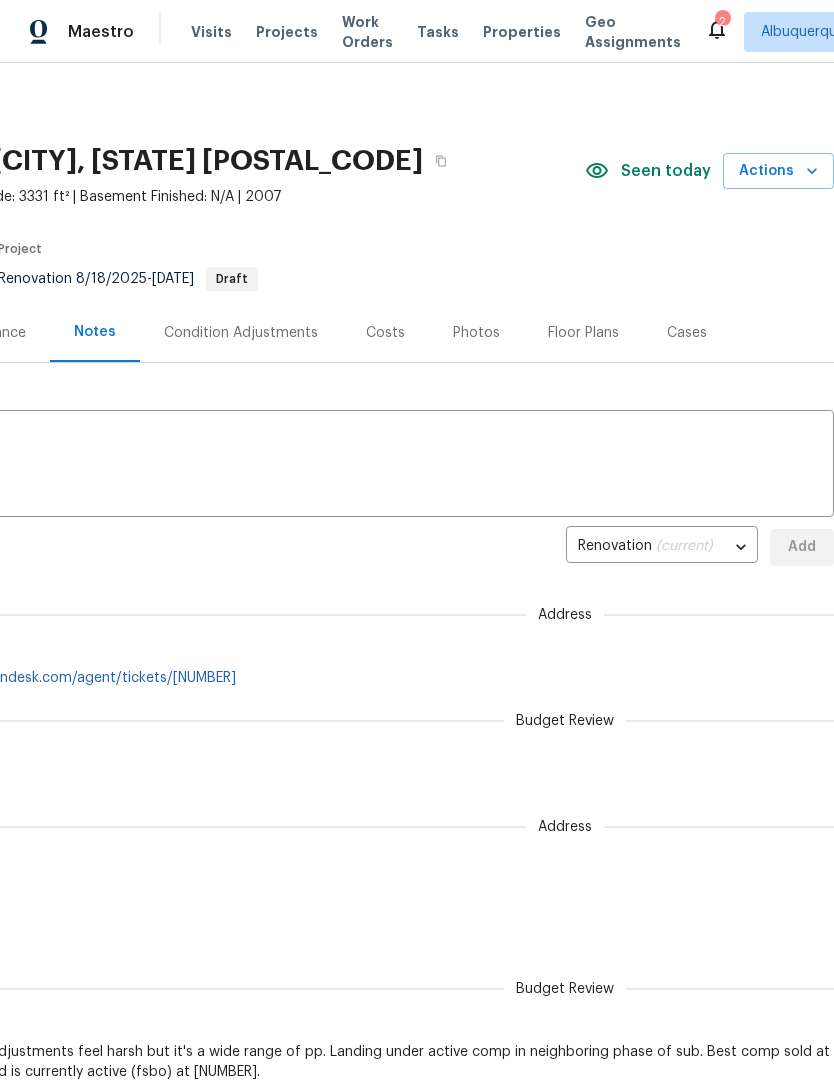 click at bounding box center [269, 466] 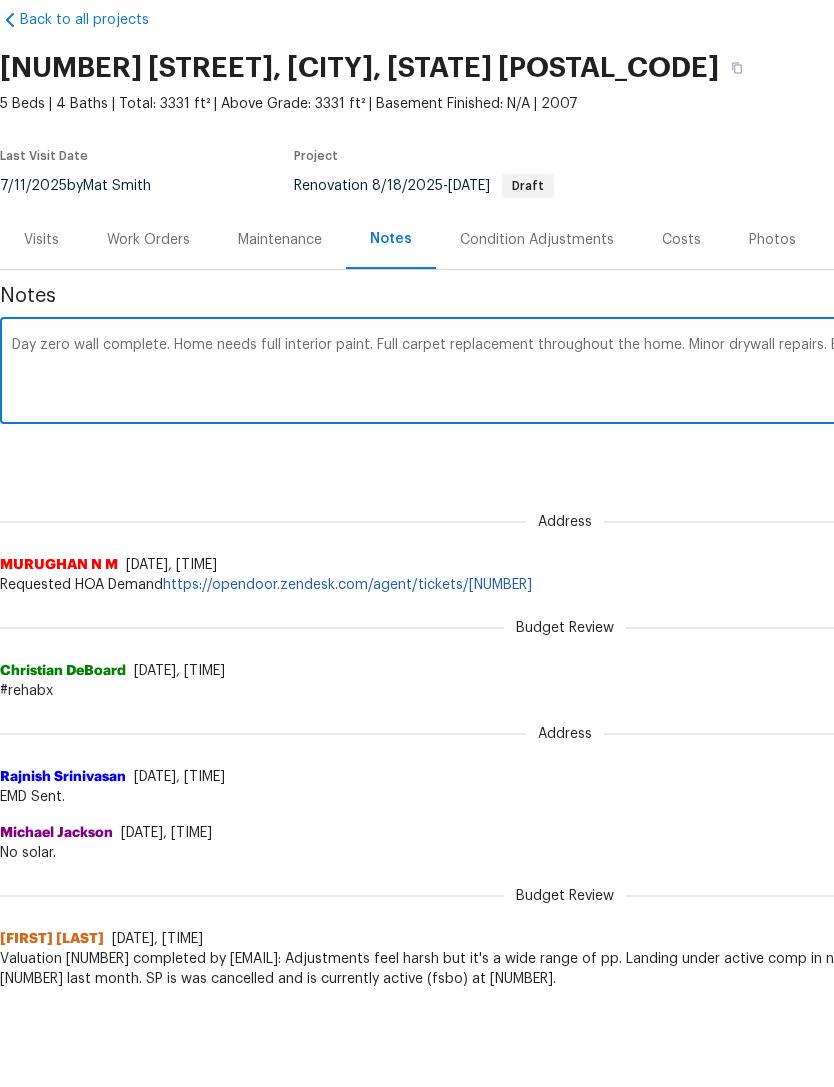 scroll, scrollTop: 0, scrollLeft: 296, axis: horizontal 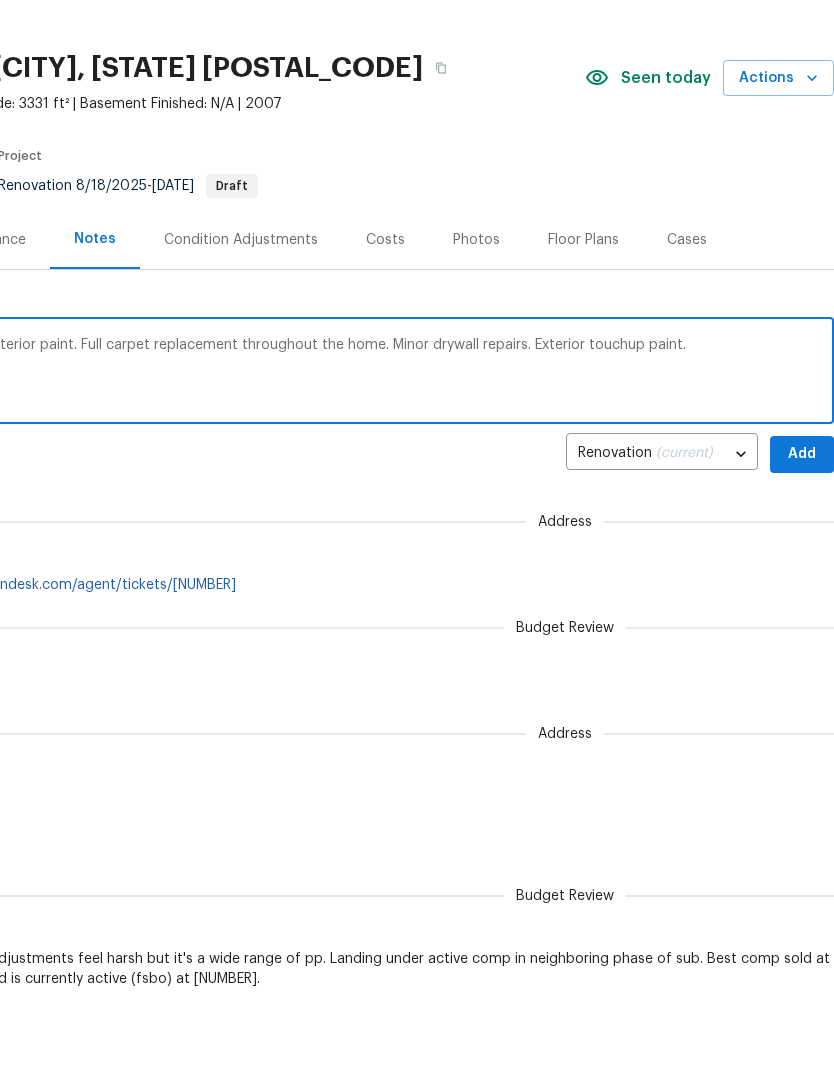 type on "Day zero wall complete. Home needs full interior paint. Full carpet replacement throughout the home. Minor drywall repairs. Exterior touchup paint." 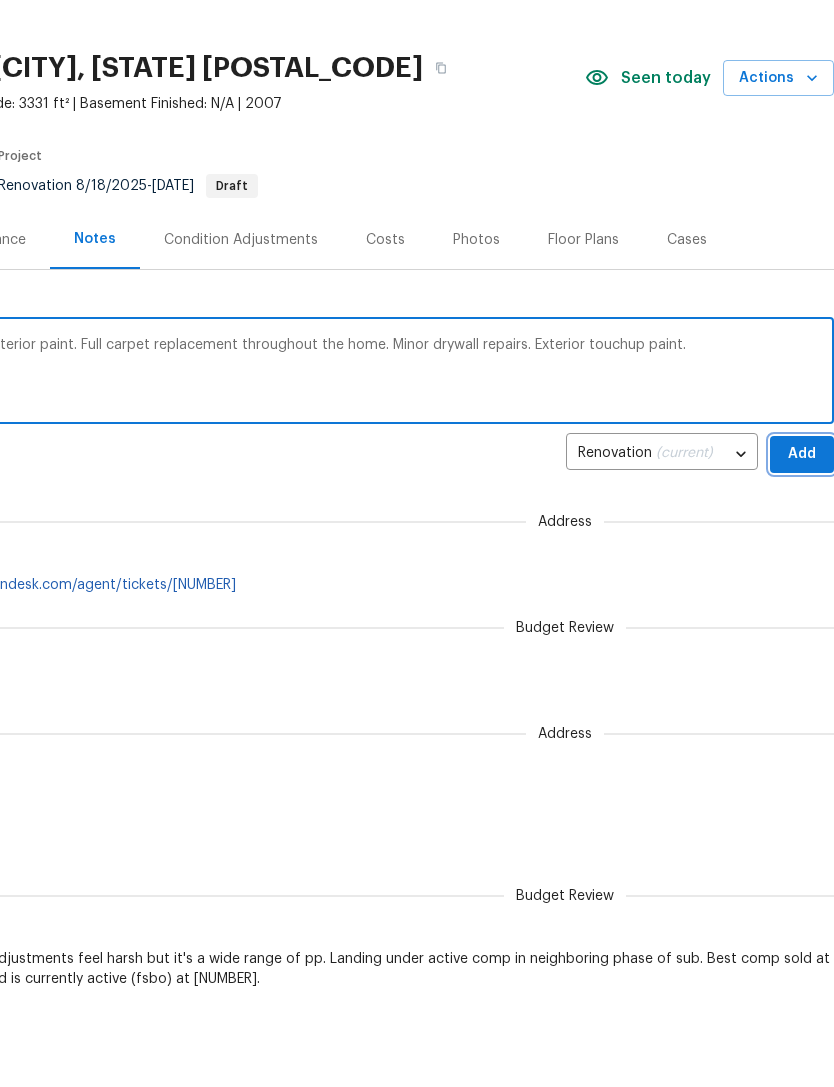 click on "Add" at bounding box center (802, 547) 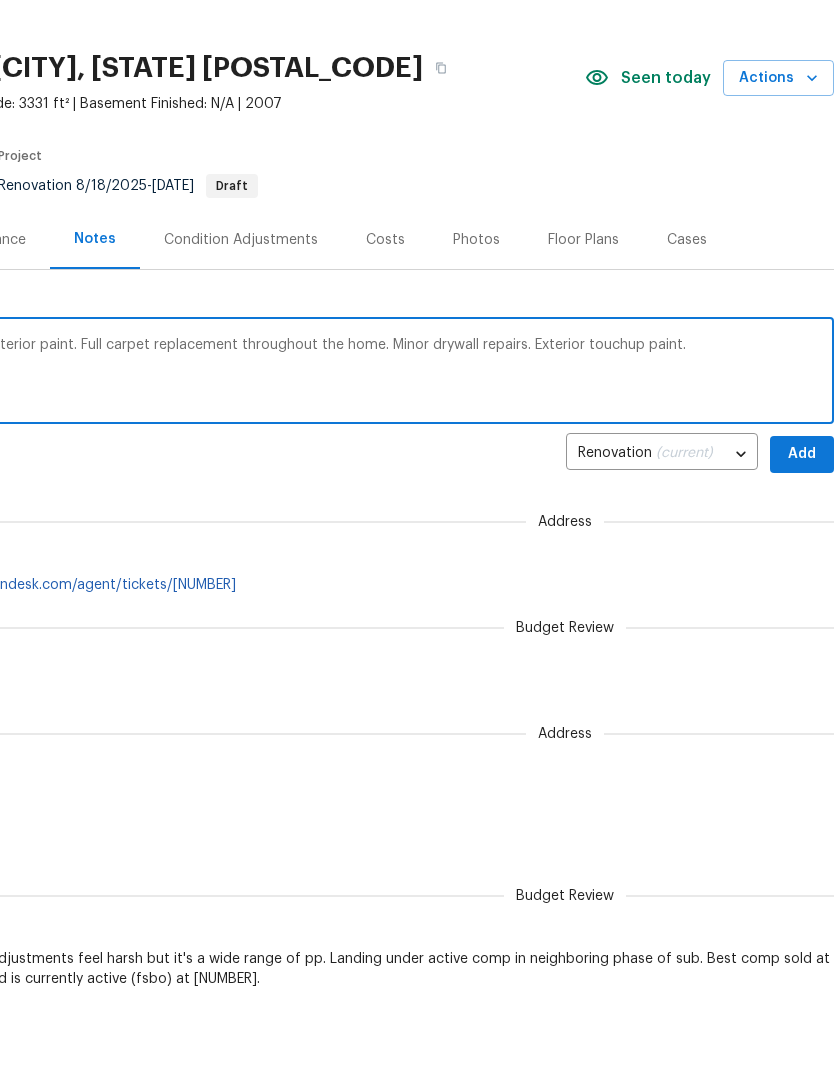 scroll, scrollTop: 93, scrollLeft: 0, axis: vertical 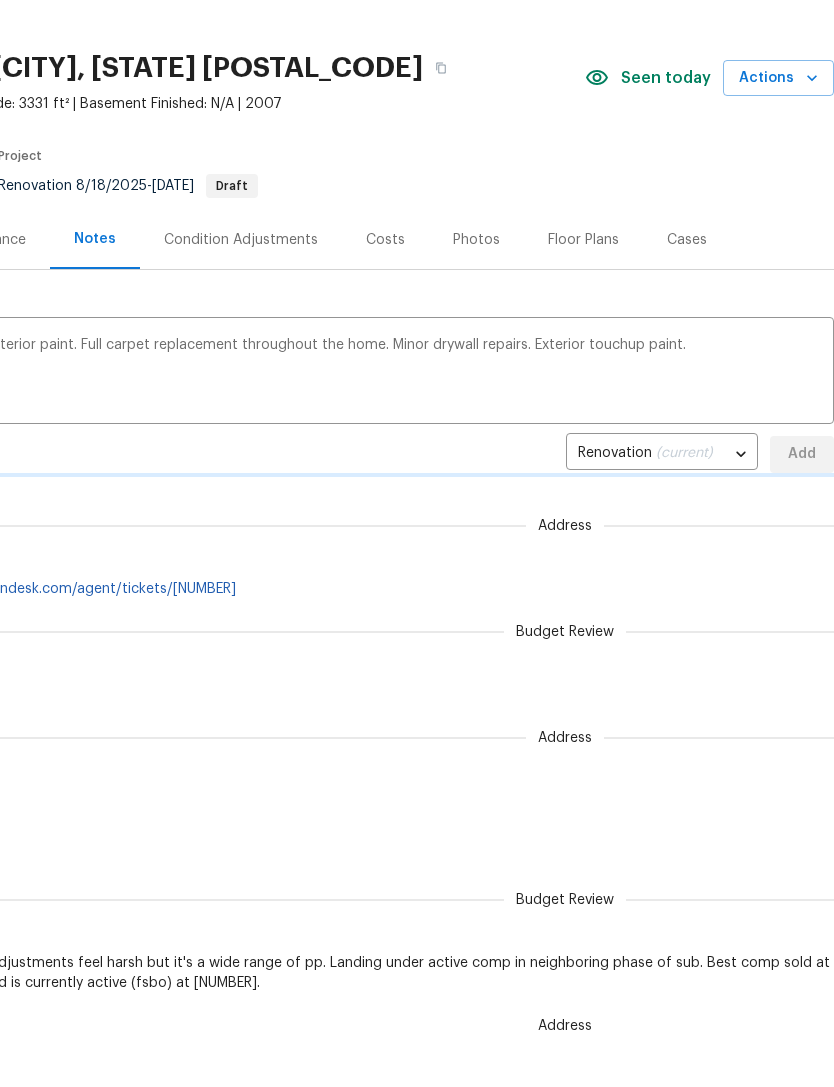 type 